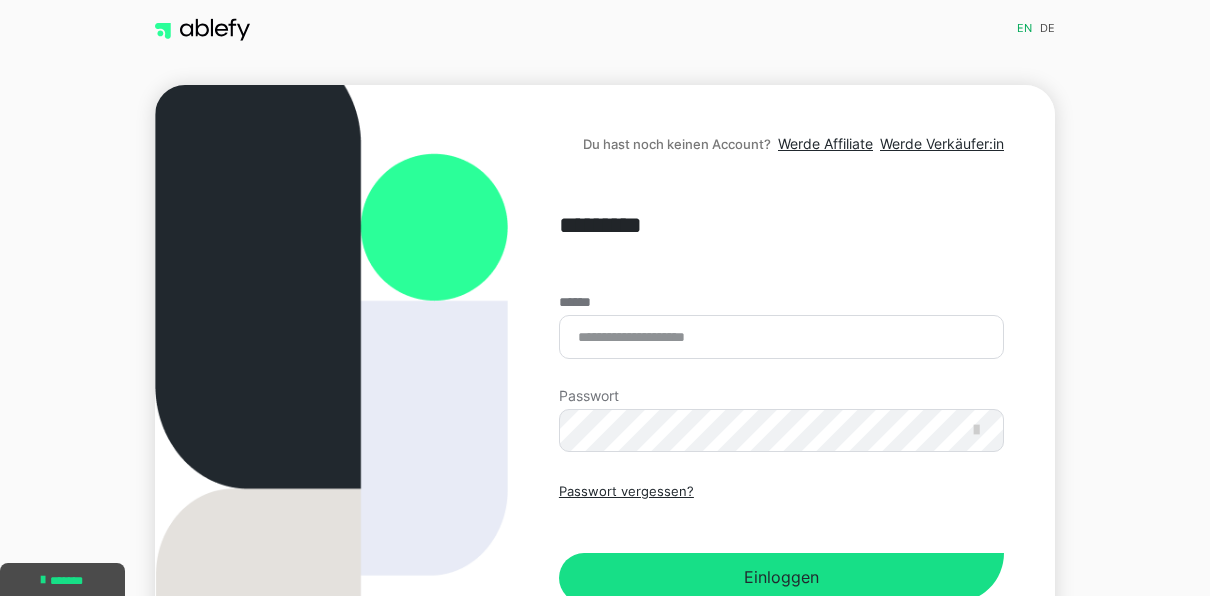 scroll, scrollTop: 0, scrollLeft: 0, axis: both 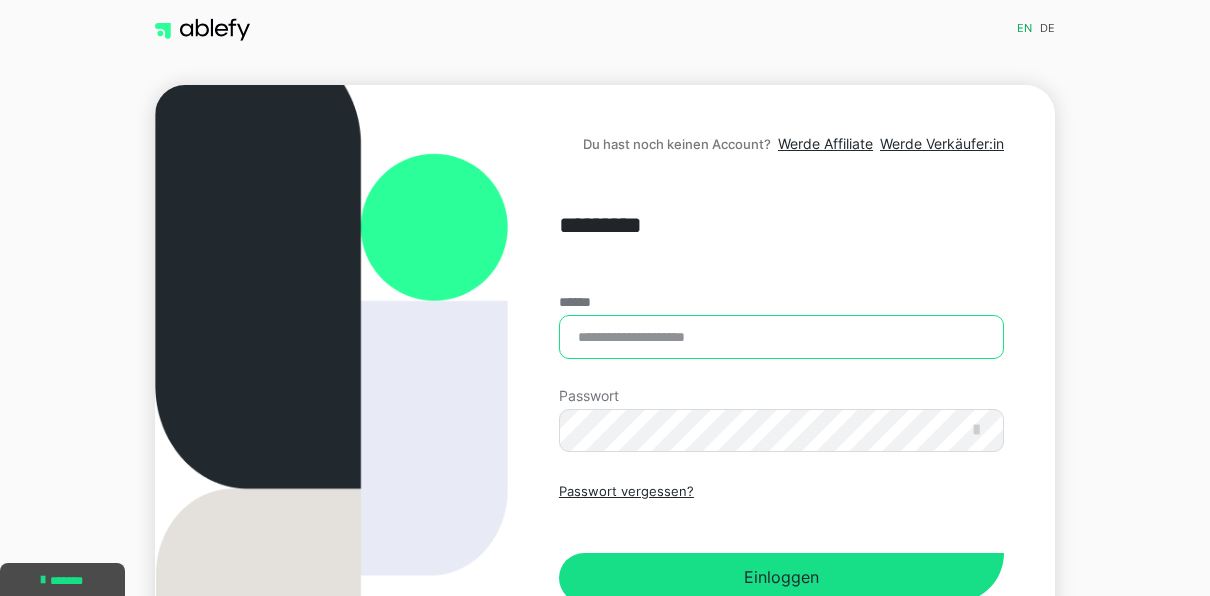 click on "******" at bounding box center (781, 337) 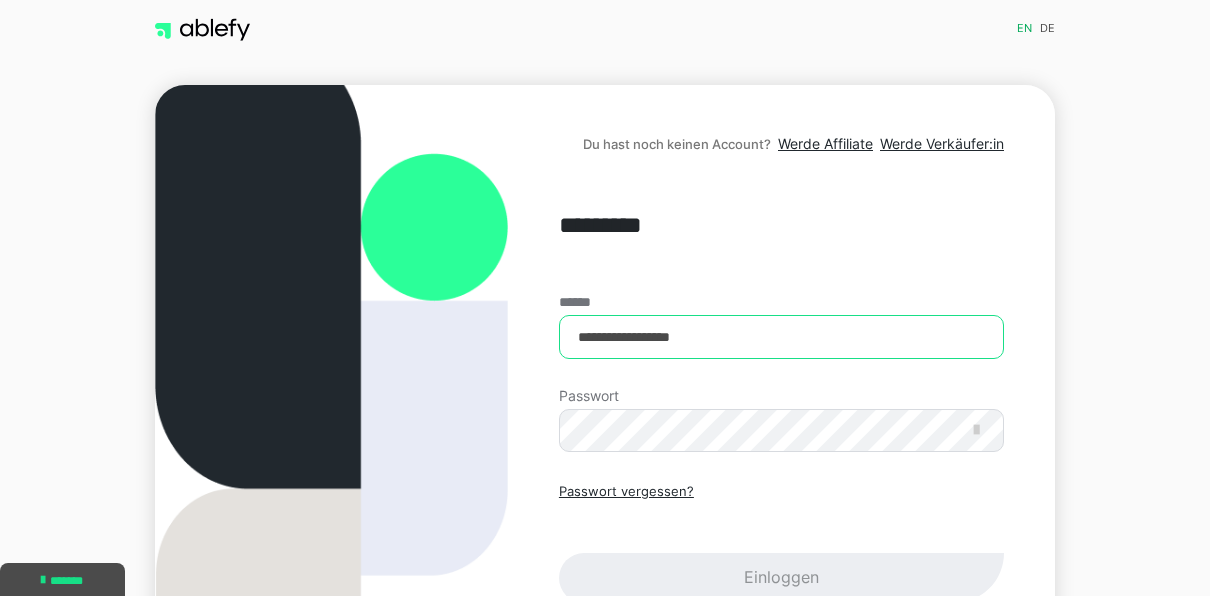type on "**********" 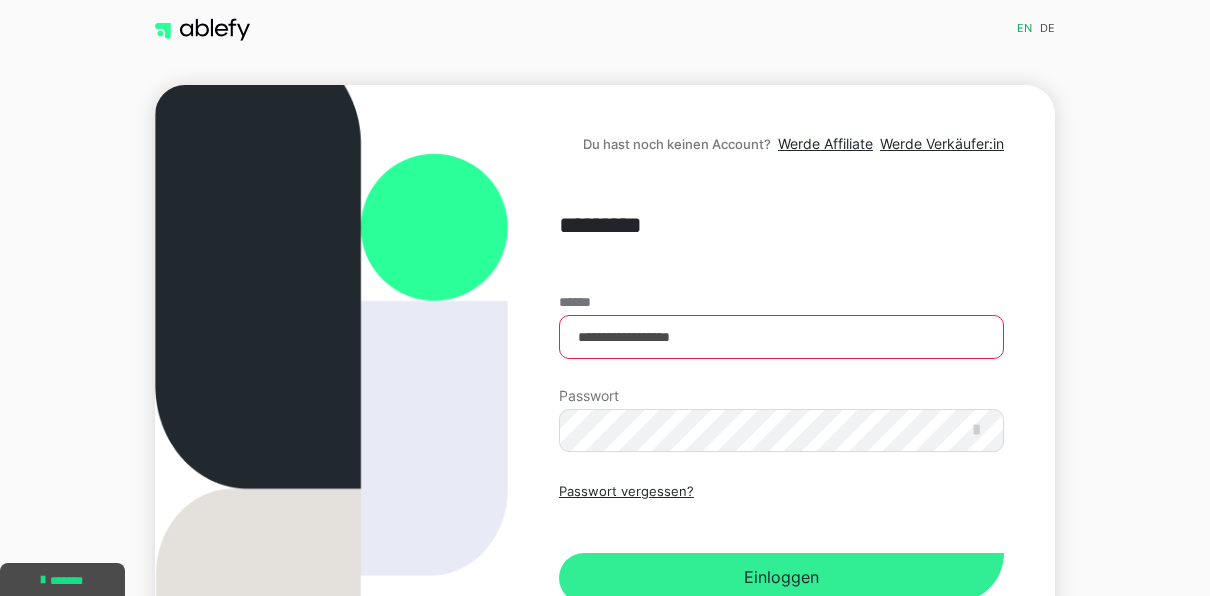 click on "Einloggen" at bounding box center (781, 578) 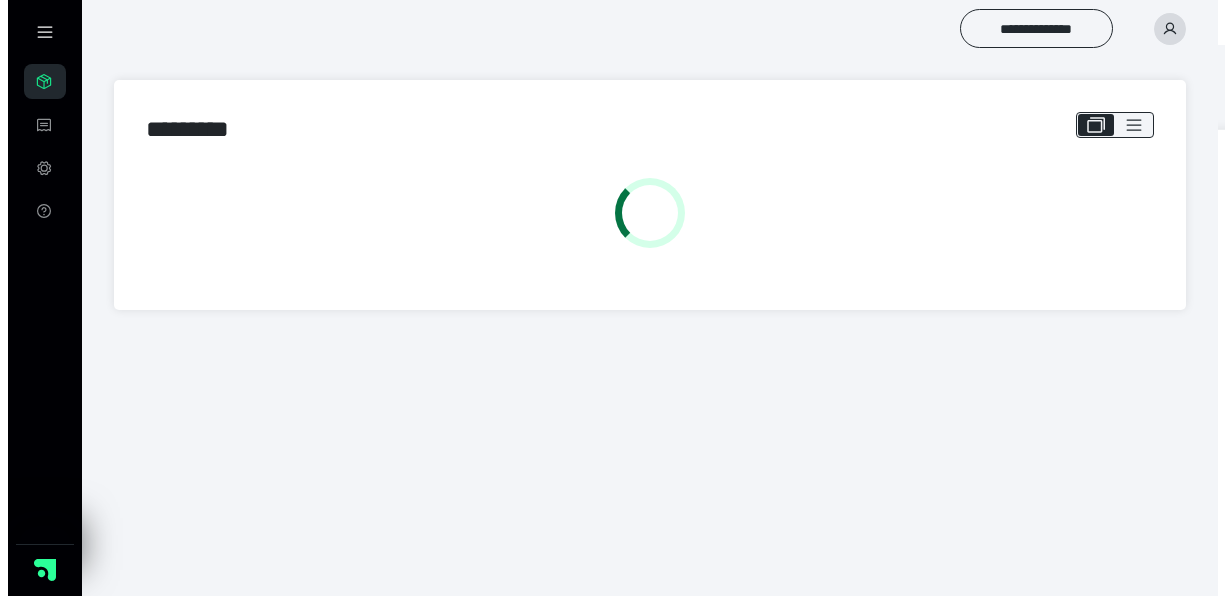 scroll, scrollTop: 0, scrollLeft: 0, axis: both 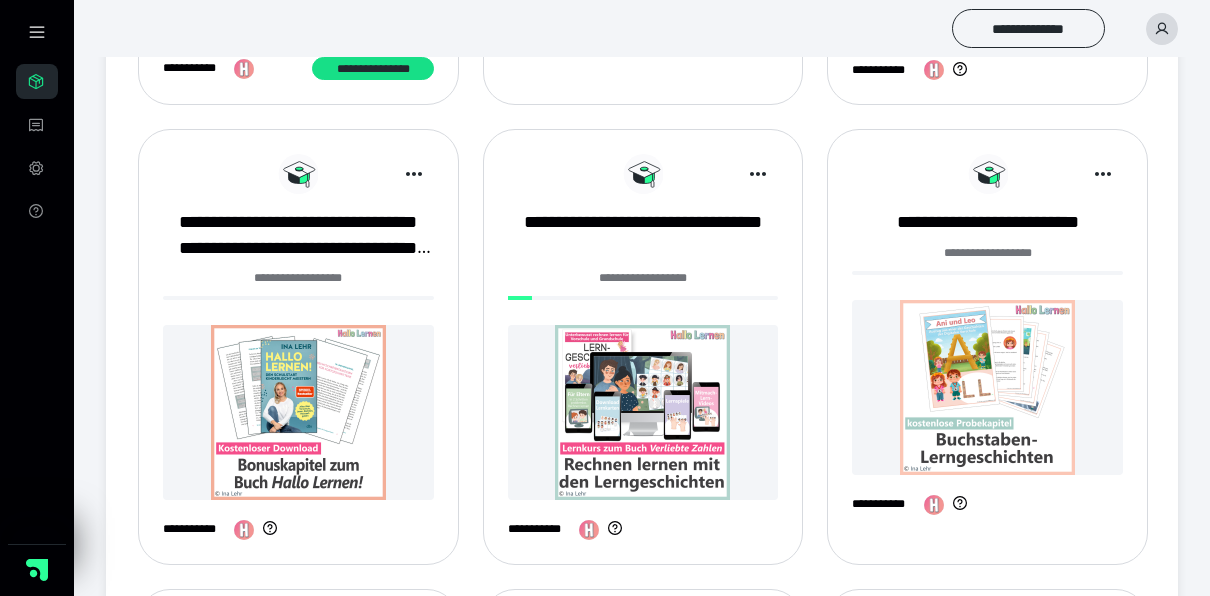 click at bounding box center [987, 387] 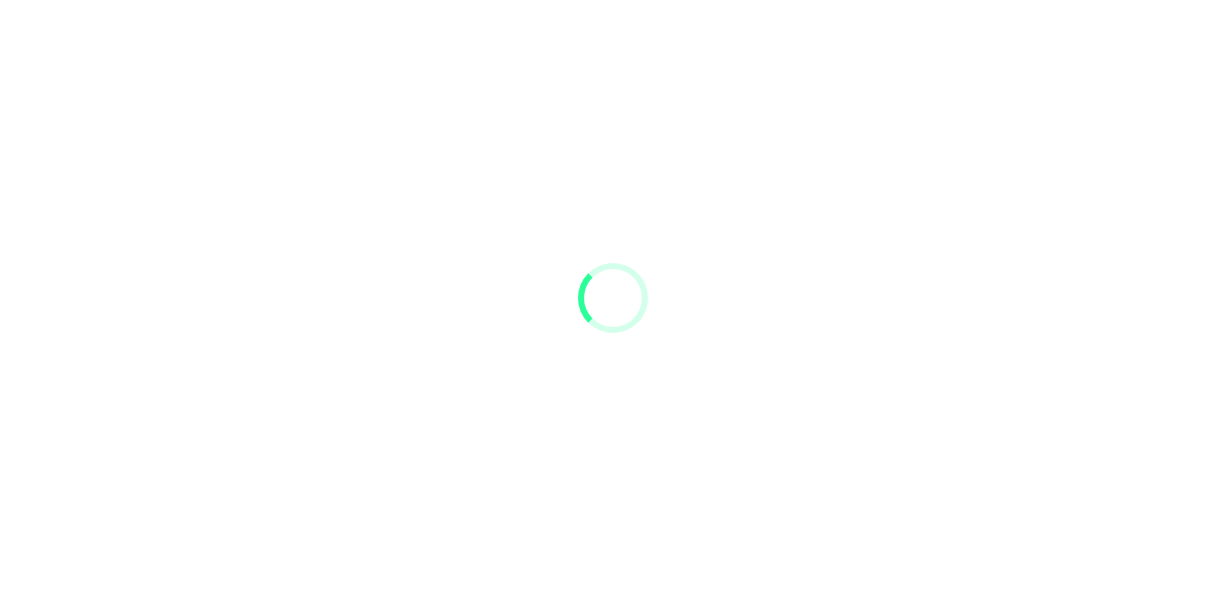 scroll, scrollTop: 0, scrollLeft: 0, axis: both 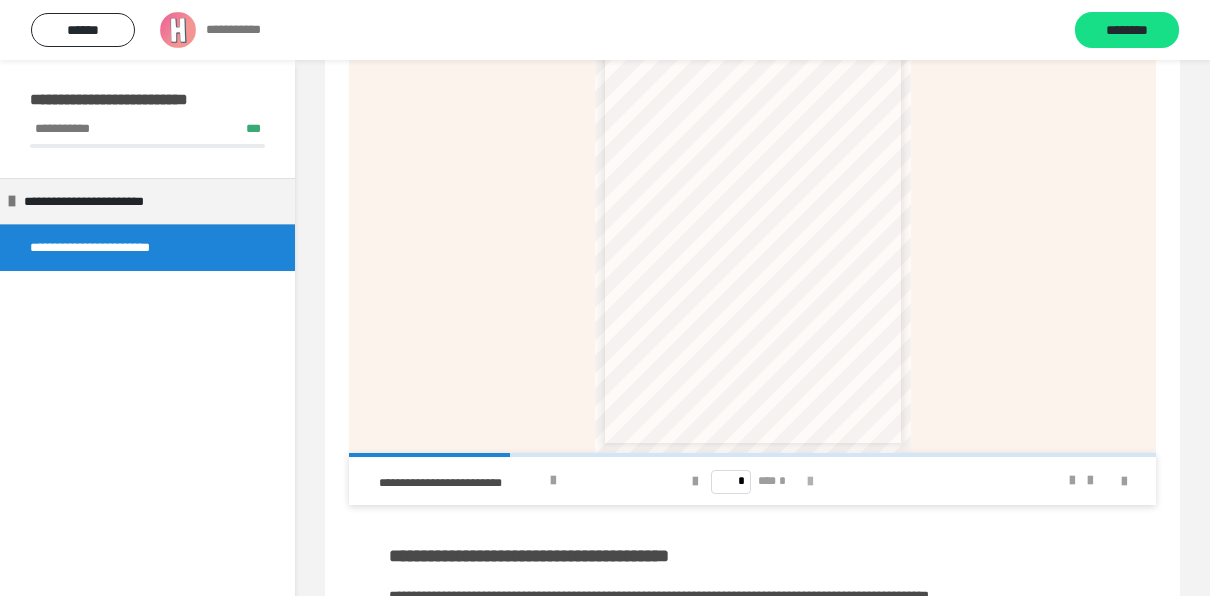 click at bounding box center [810, 482] 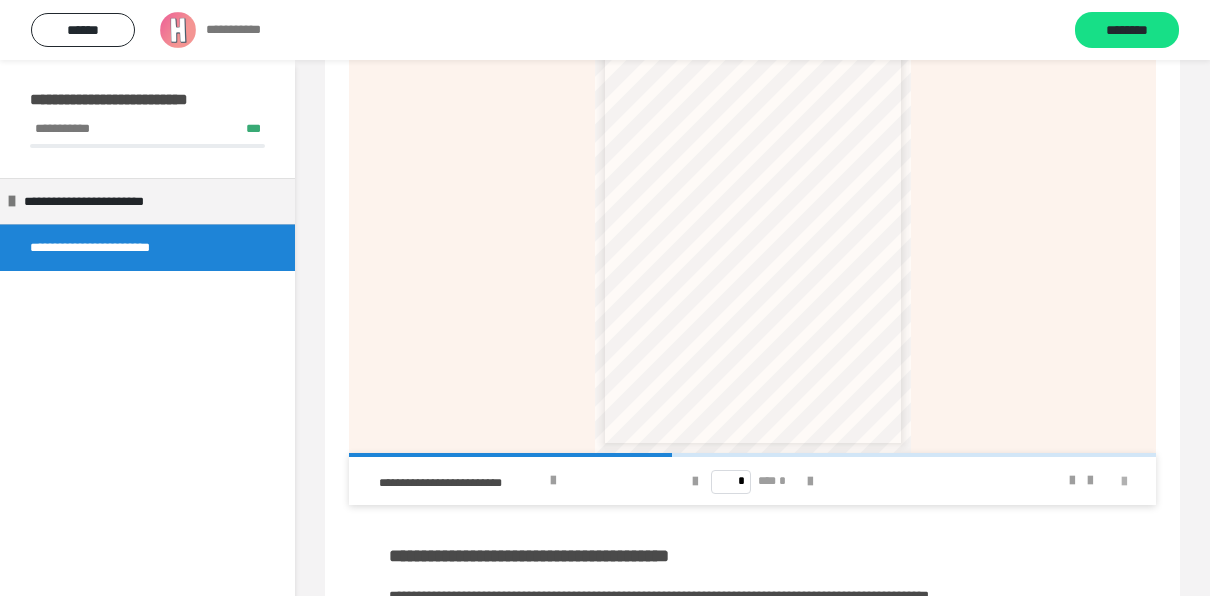 click at bounding box center (1124, 482) 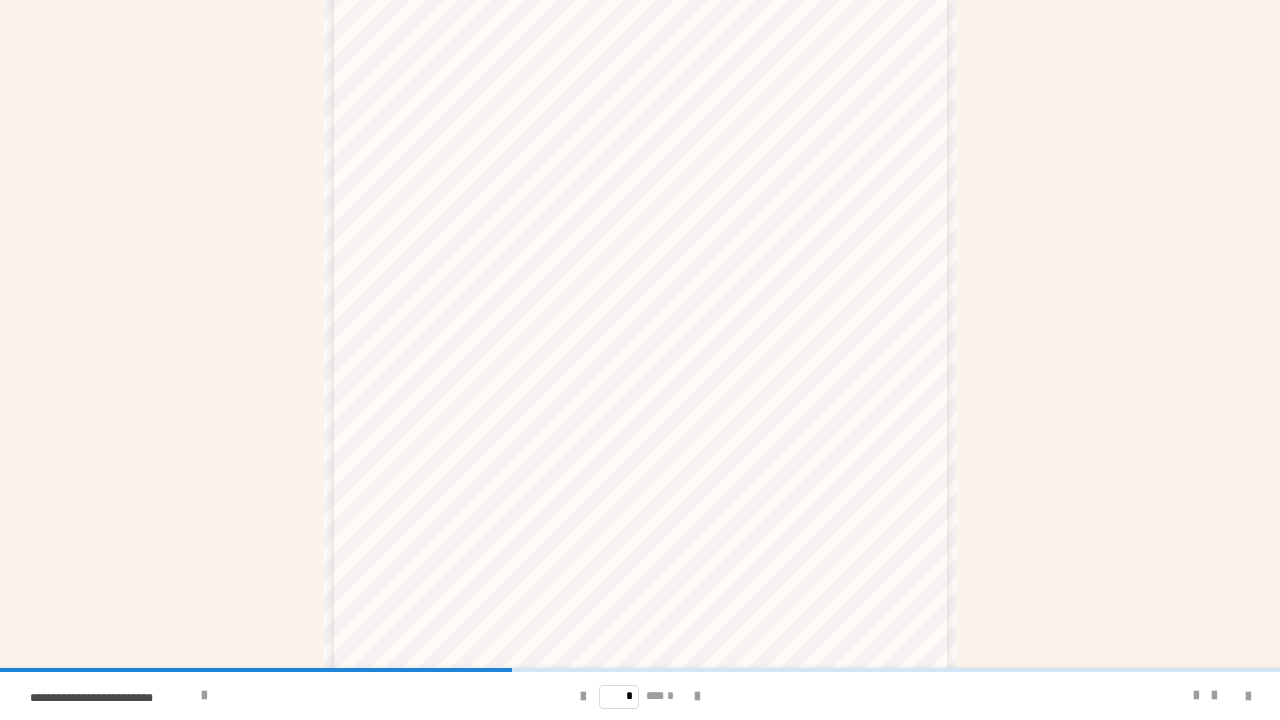 scroll, scrollTop: 262, scrollLeft: 0, axis: vertical 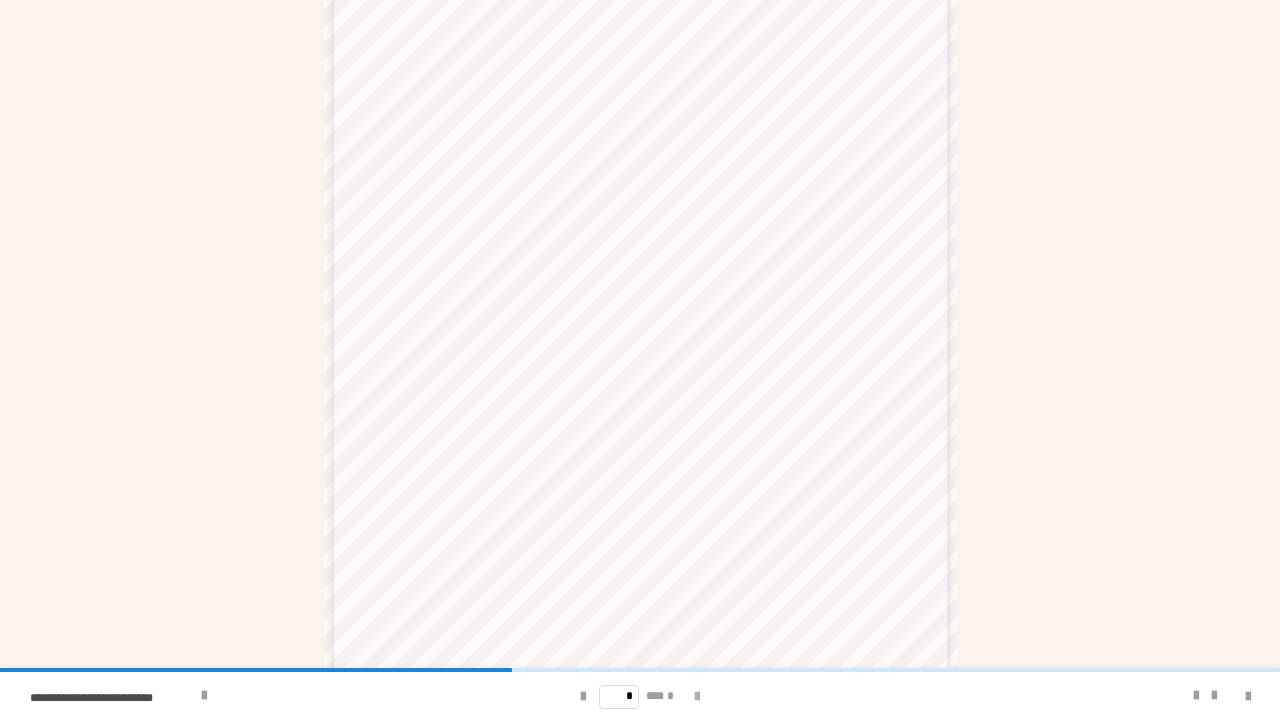 click at bounding box center (697, 697) 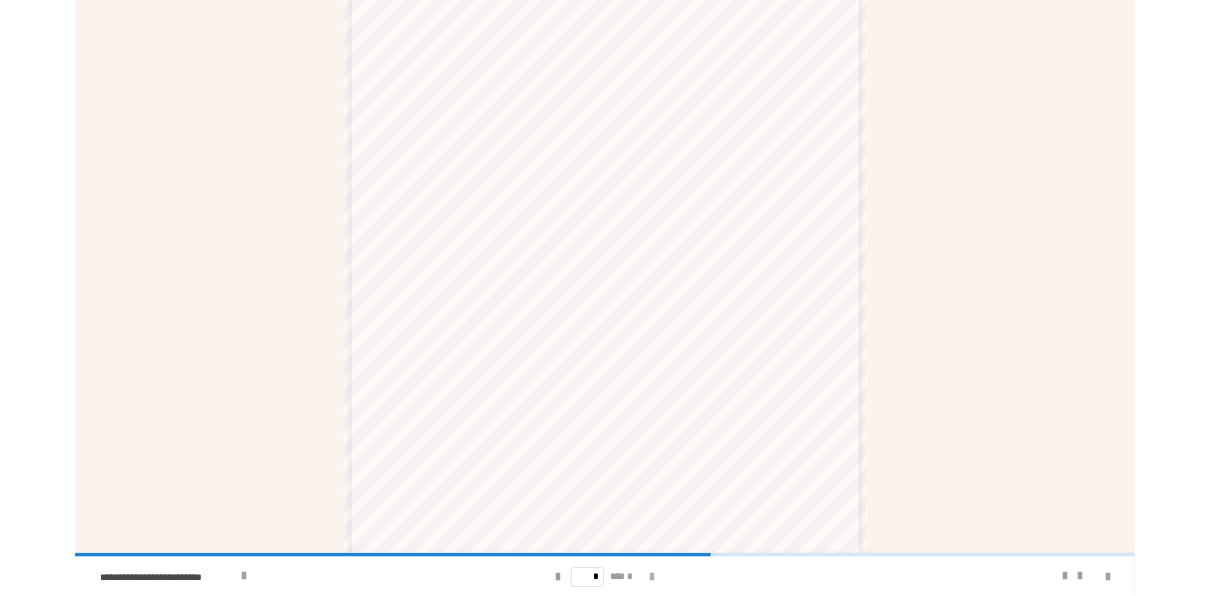 scroll, scrollTop: 0, scrollLeft: 0, axis: both 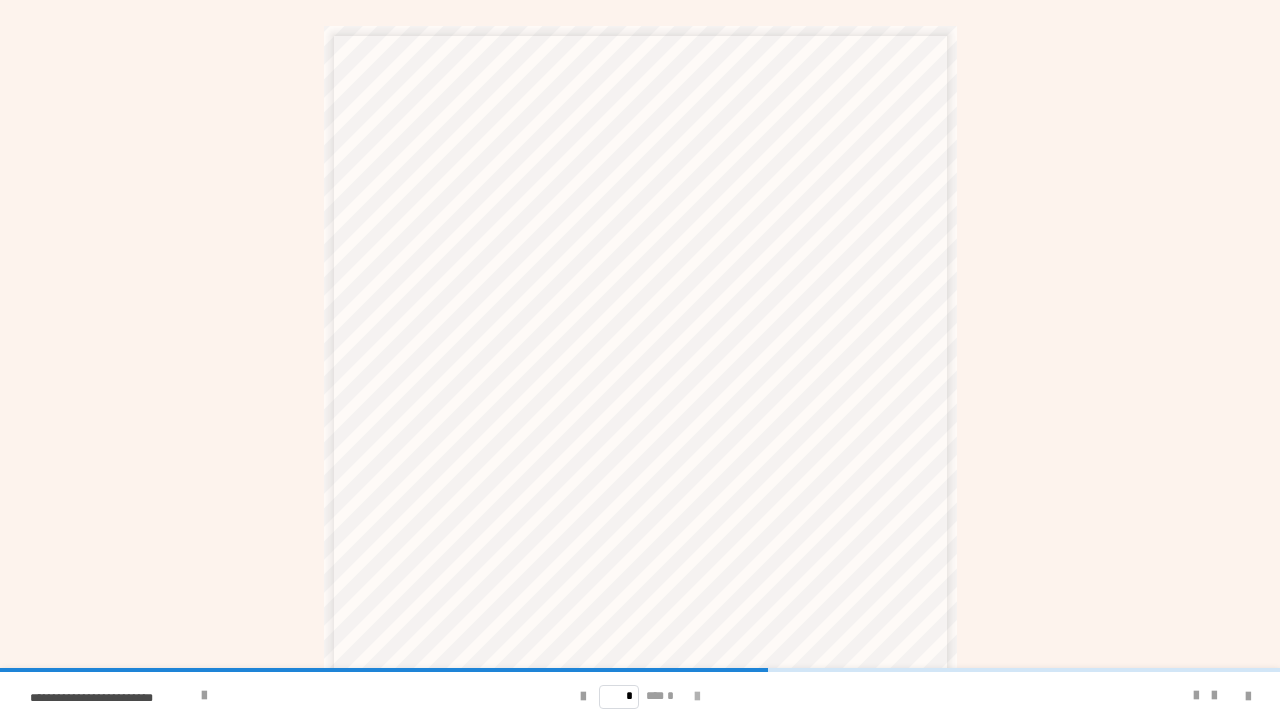 click at bounding box center (697, 697) 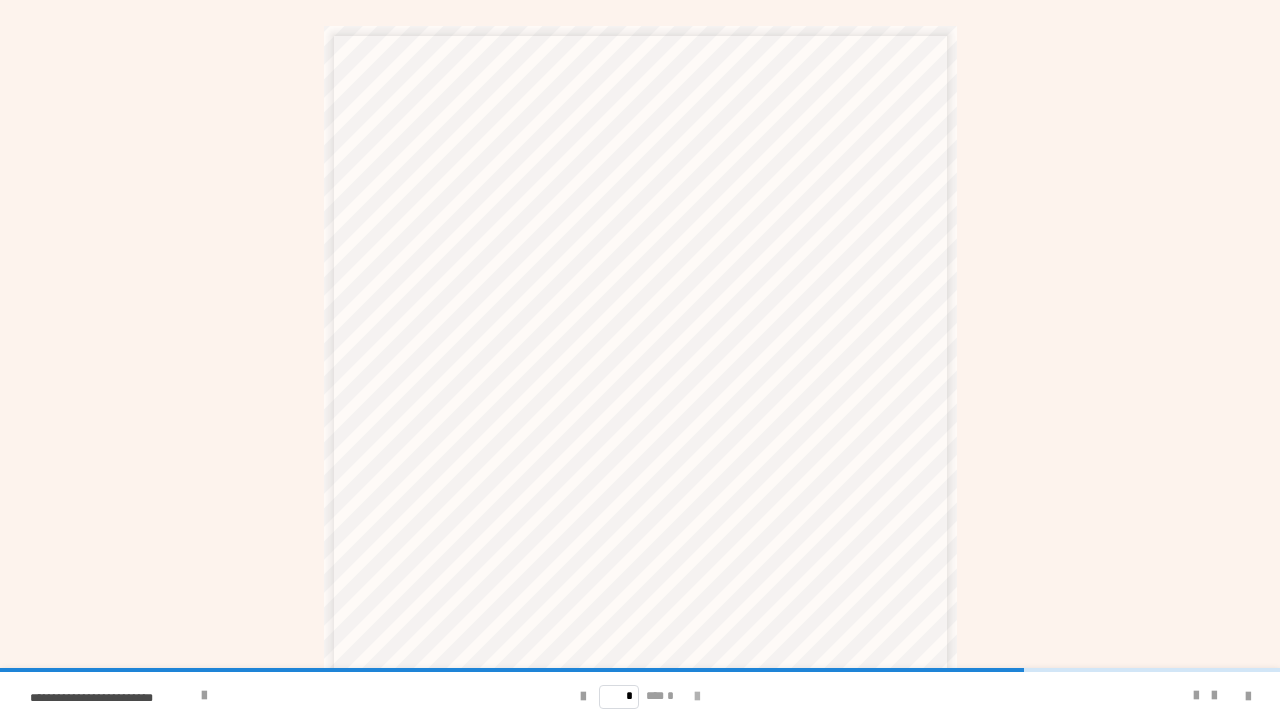 click at bounding box center (697, 697) 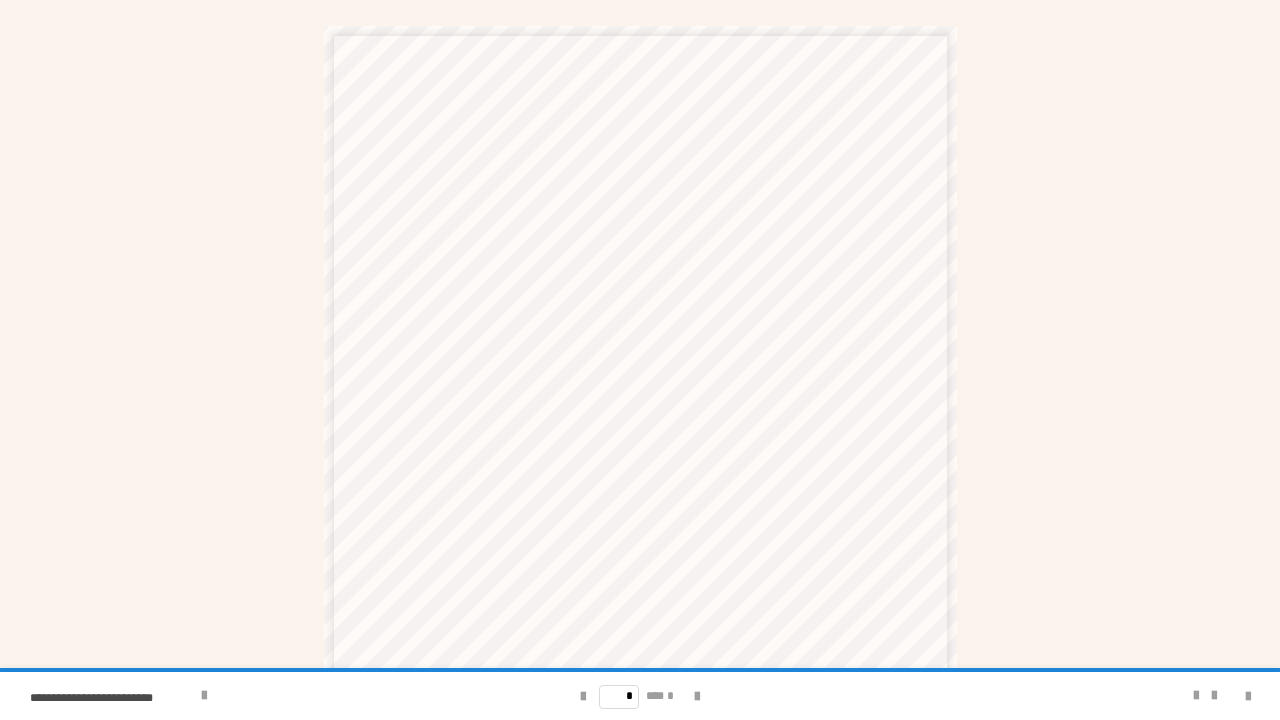 click on "* *** *" at bounding box center (640, 696) 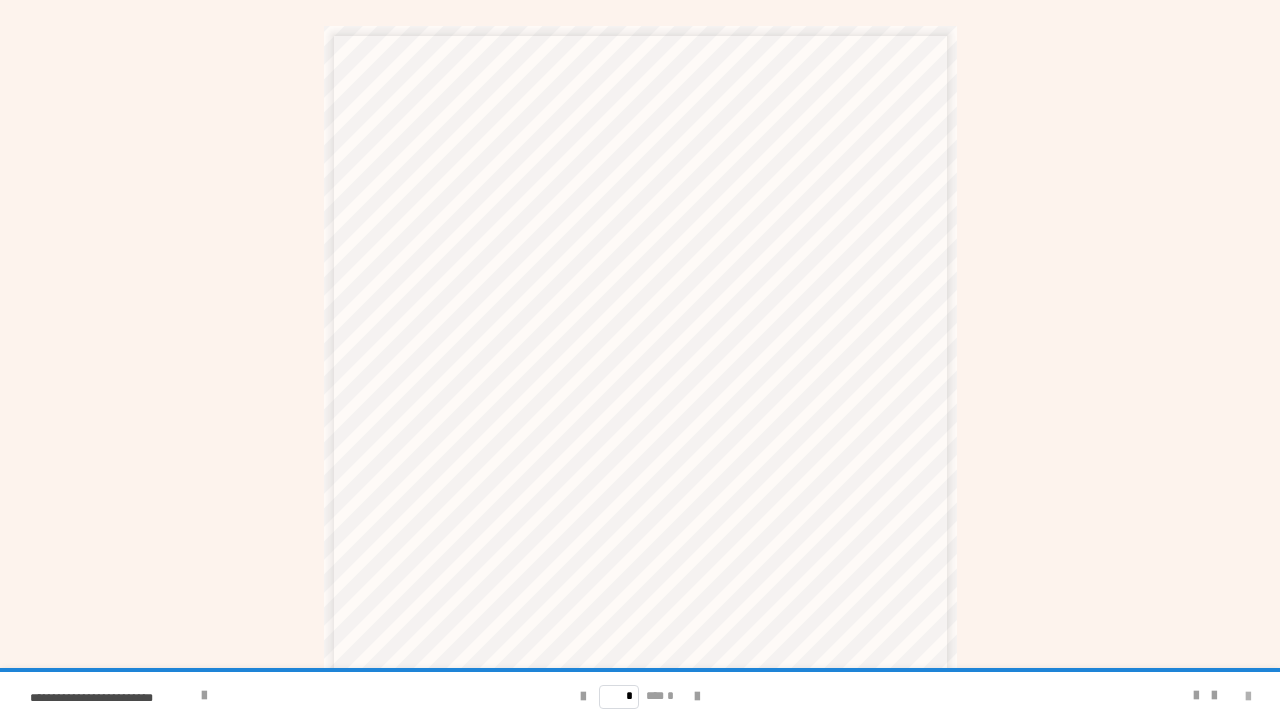 click at bounding box center [1248, 697] 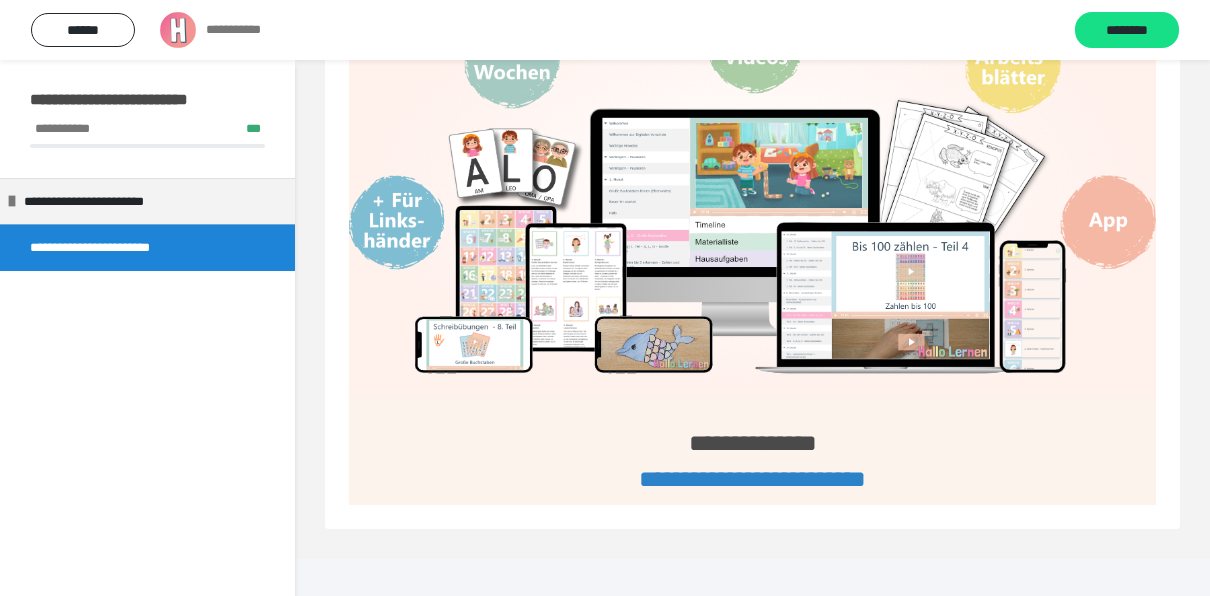 scroll, scrollTop: 0, scrollLeft: 0, axis: both 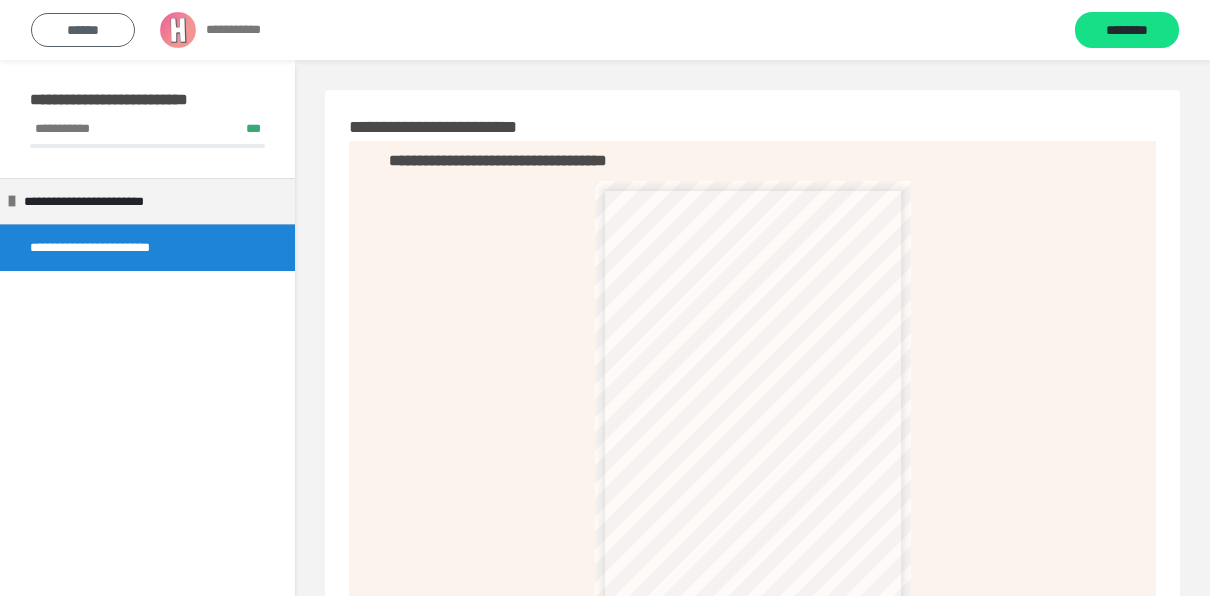 click on "******" at bounding box center (83, 30) 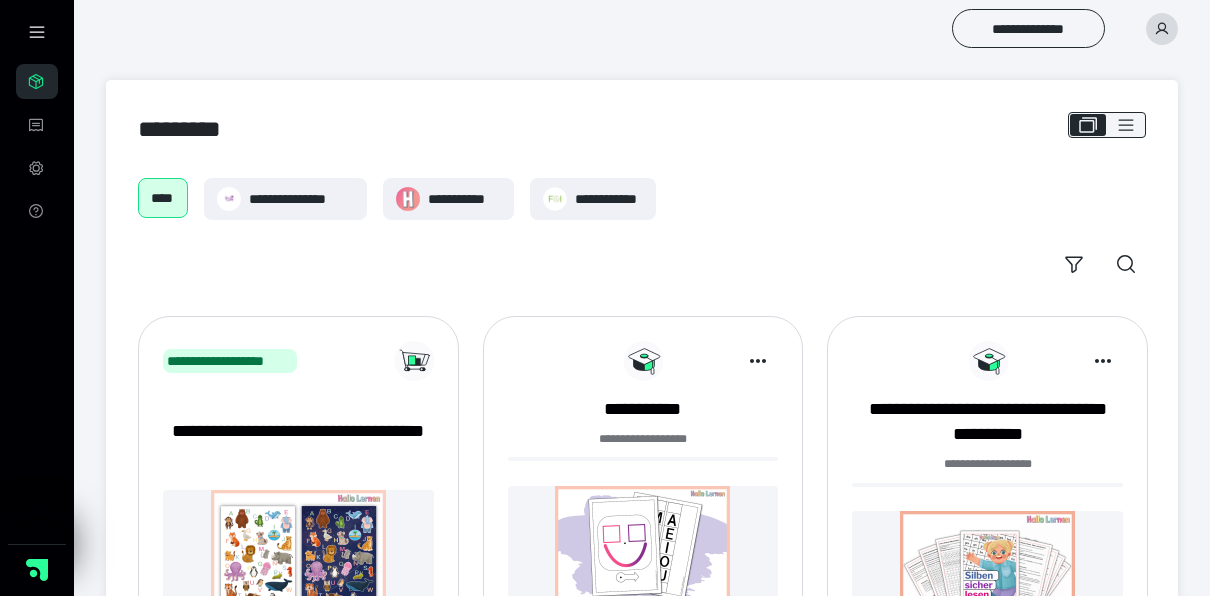 scroll, scrollTop: 646, scrollLeft: 0, axis: vertical 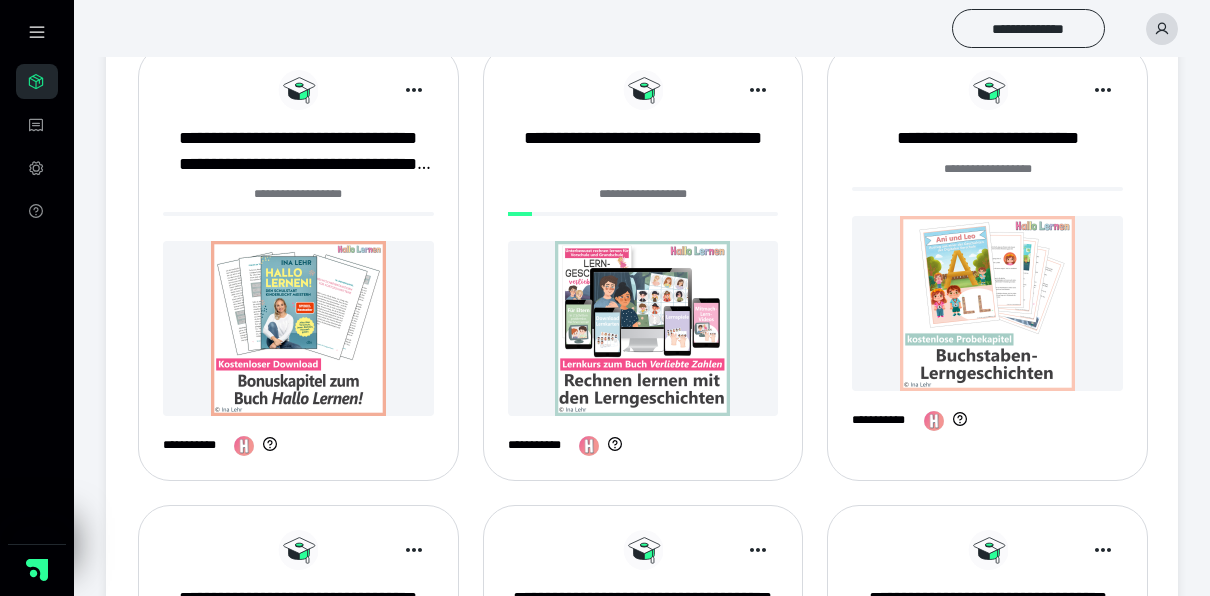 click at bounding box center [298, 328] 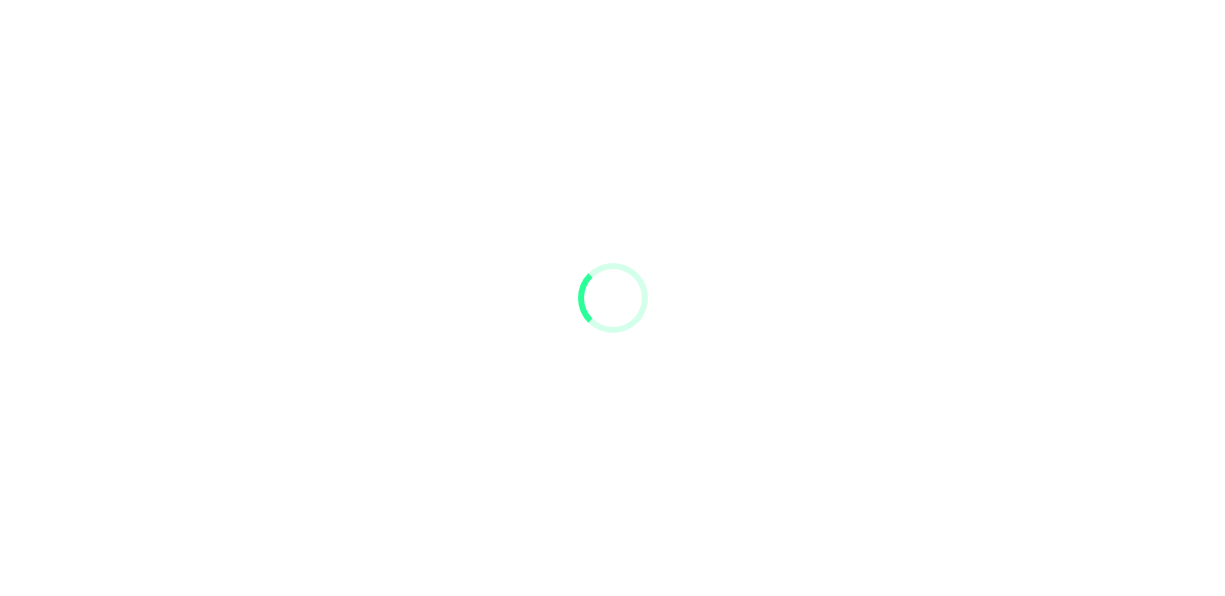 scroll, scrollTop: 0, scrollLeft: 0, axis: both 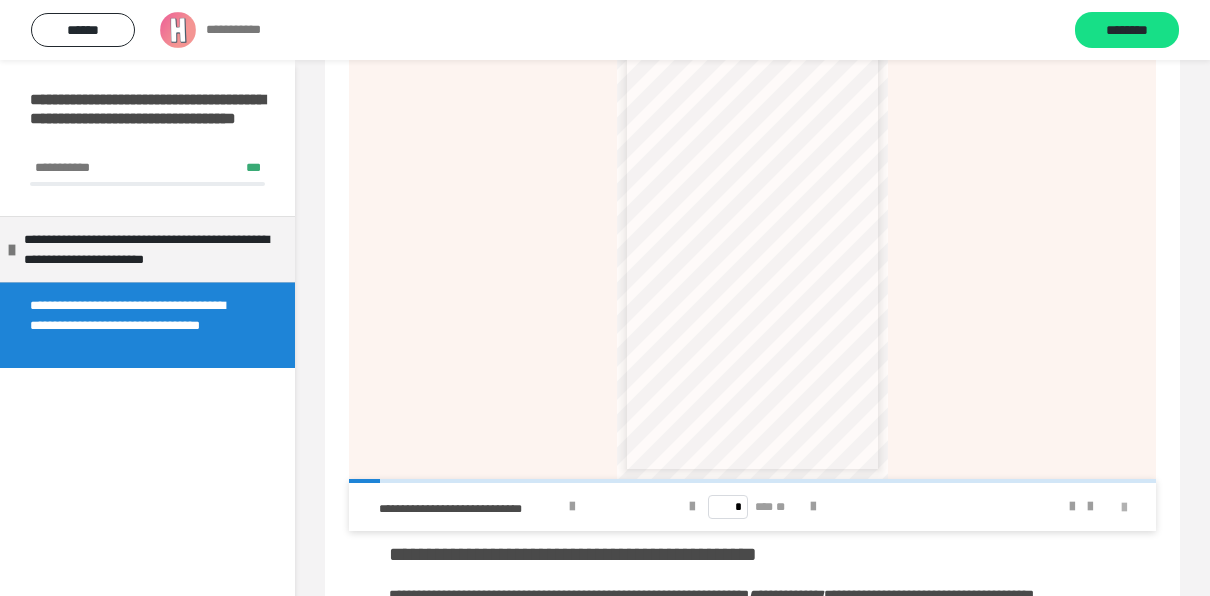 click at bounding box center (1124, 508) 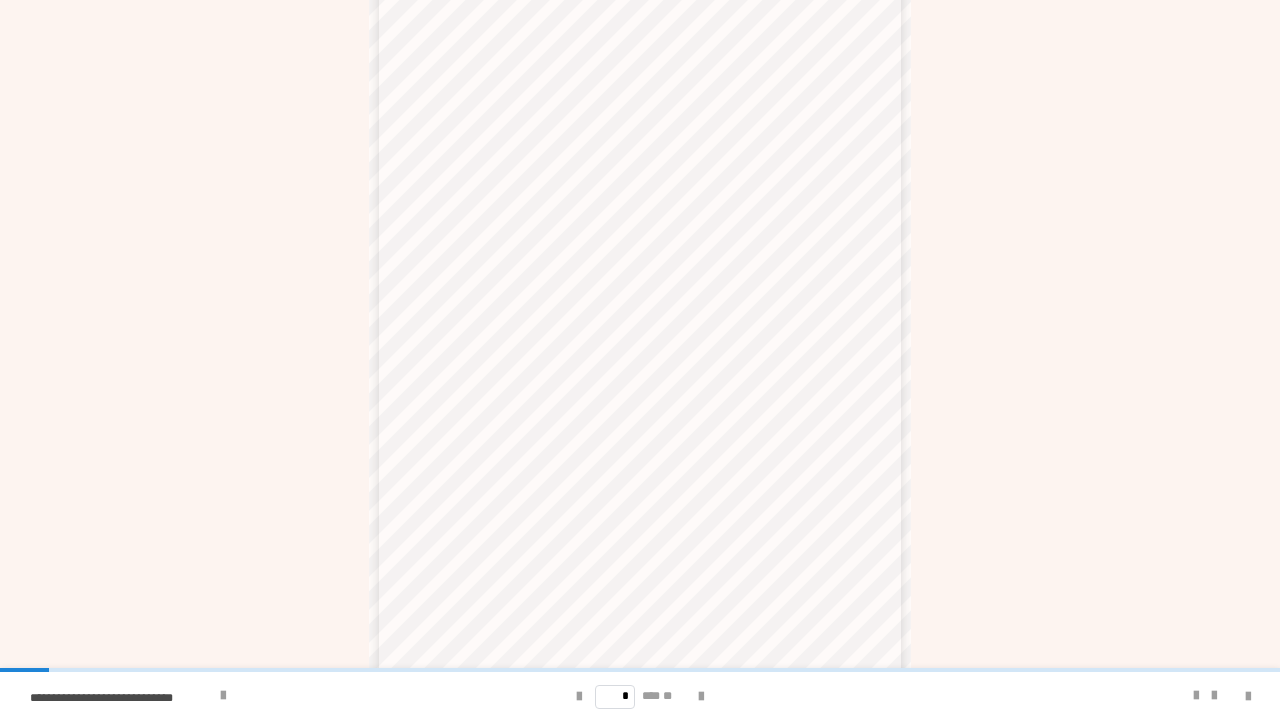 scroll, scrollTop: 262, scrollLeft: 0, axis: vertical 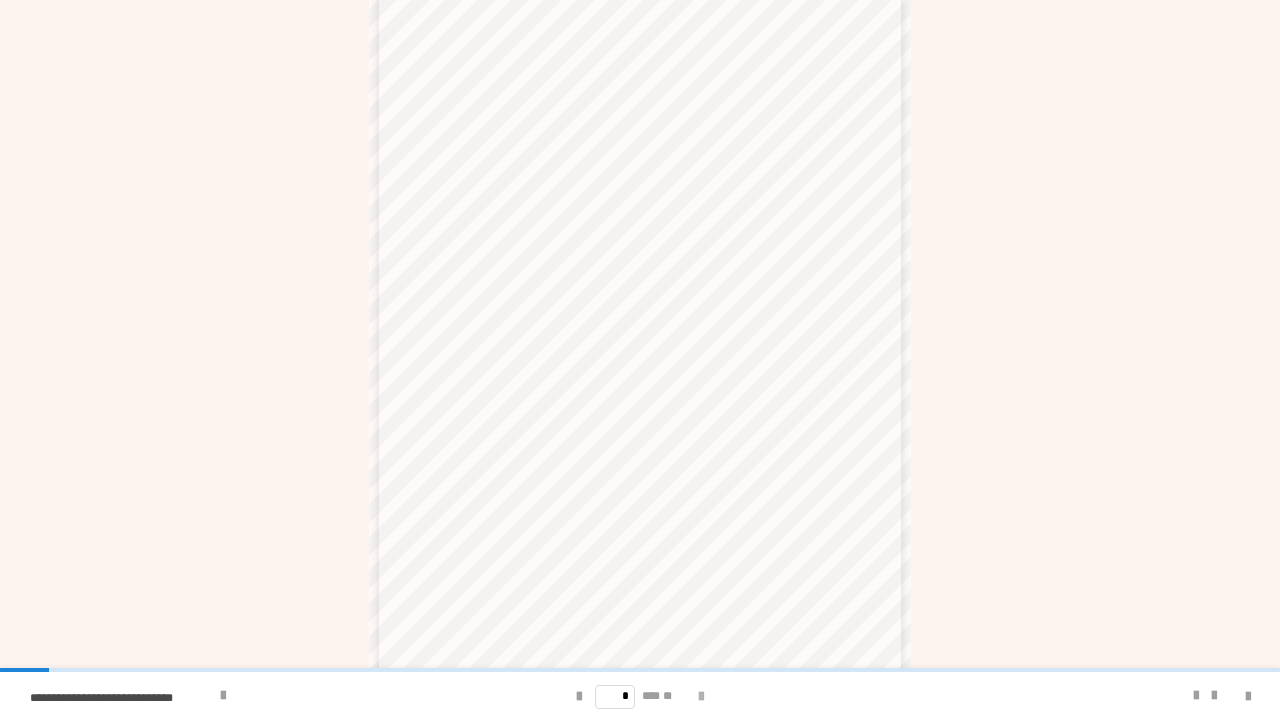 click at bounding box center [701, 697] 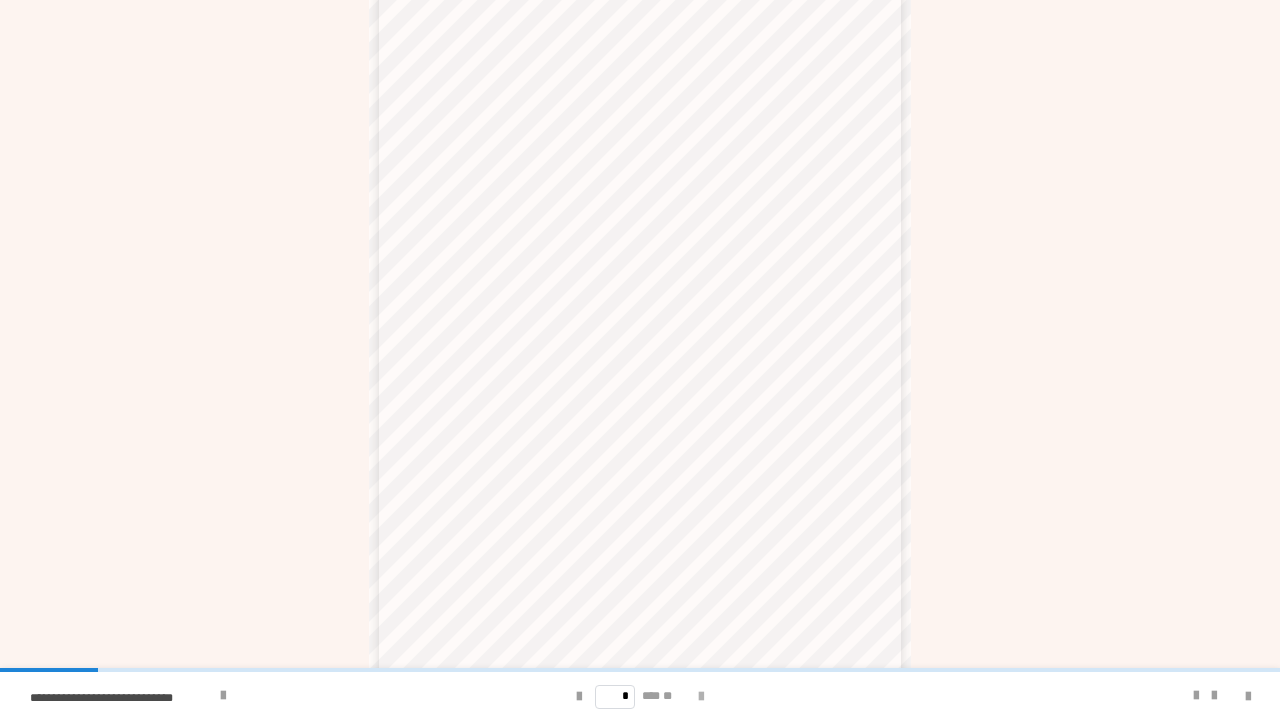 scroll, scrollTop: 0, scrollLeft: 0, axis: both 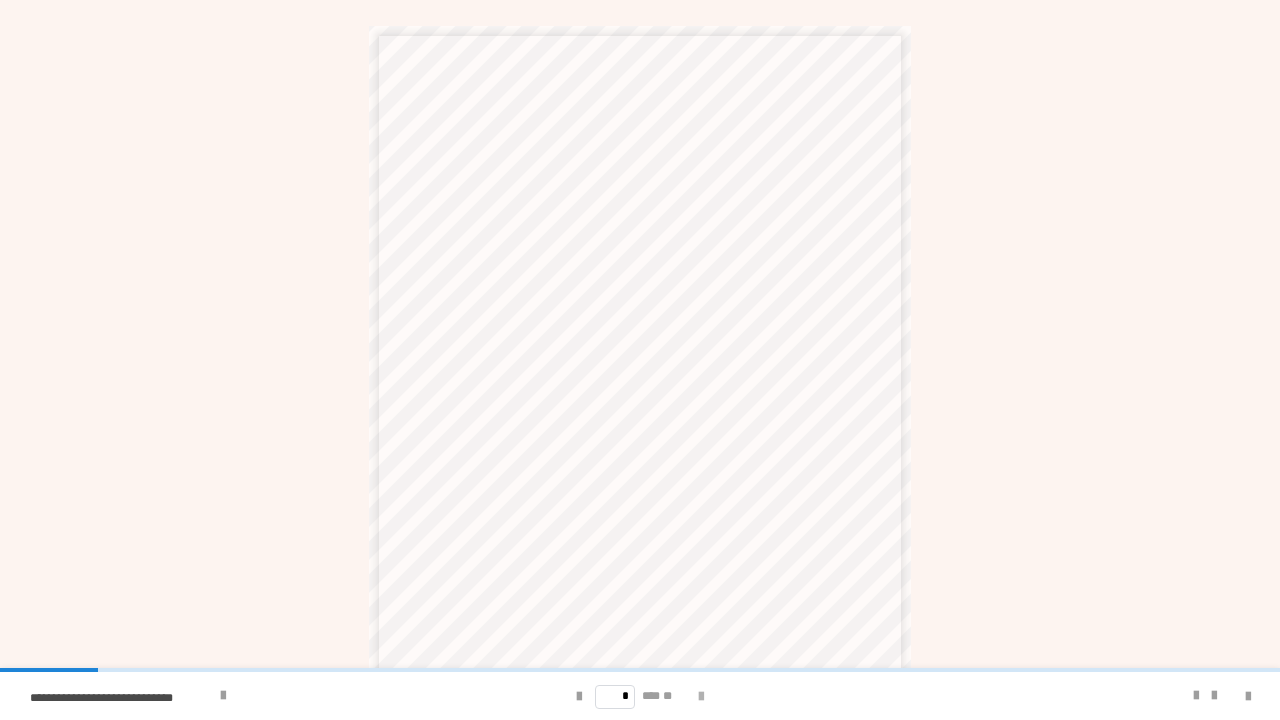 click at bounding box center [701, 697] 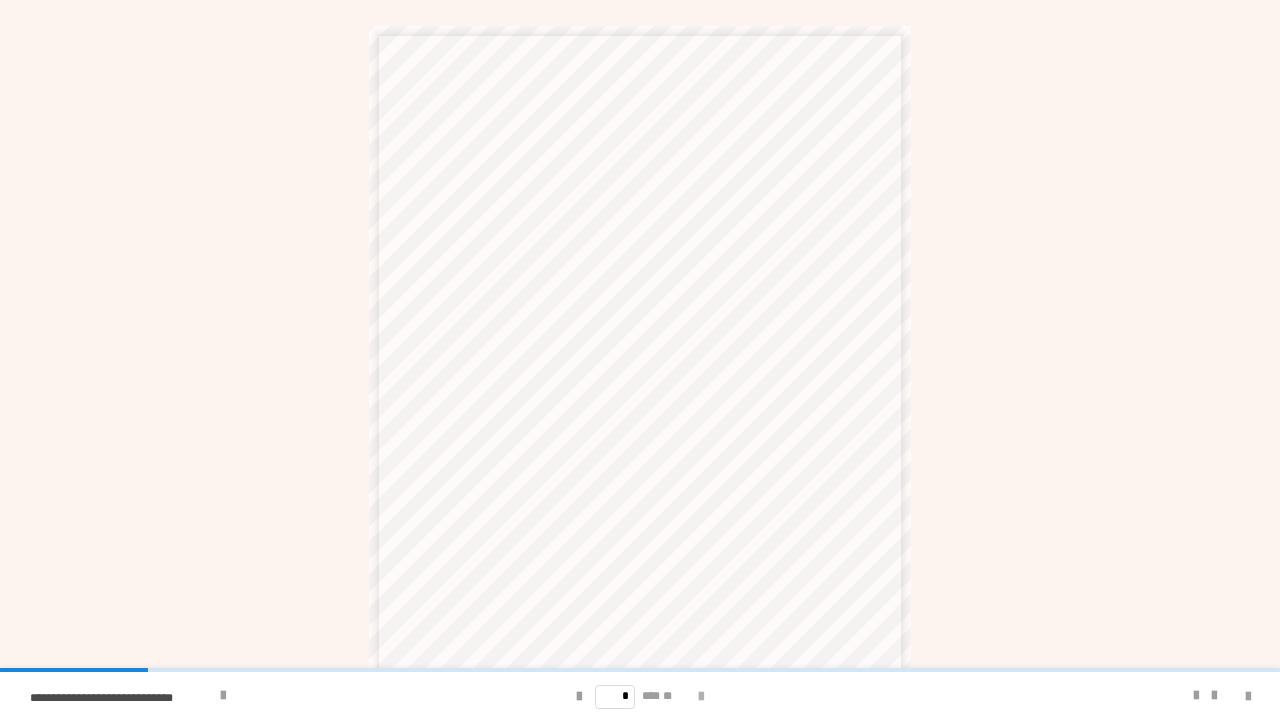 click at bounding box center (701, 697) 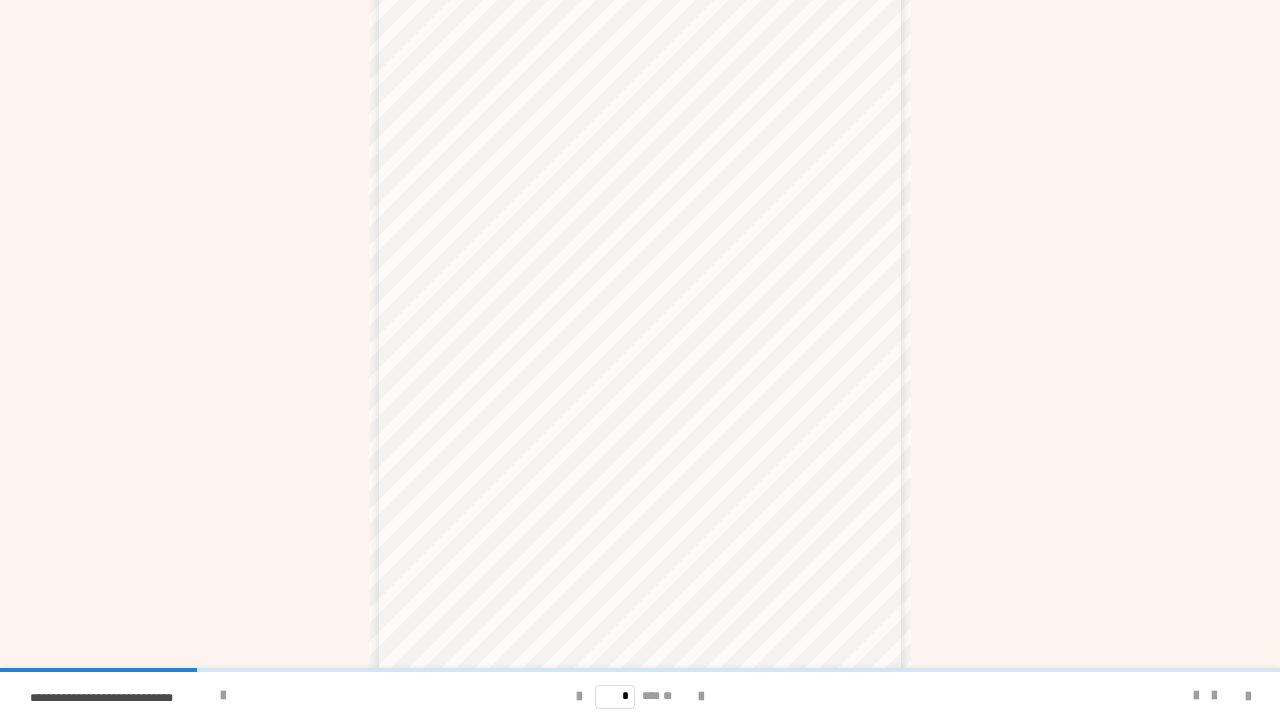 scroll, scrollTop: 202, scrollLeft: 0, axis: vertical 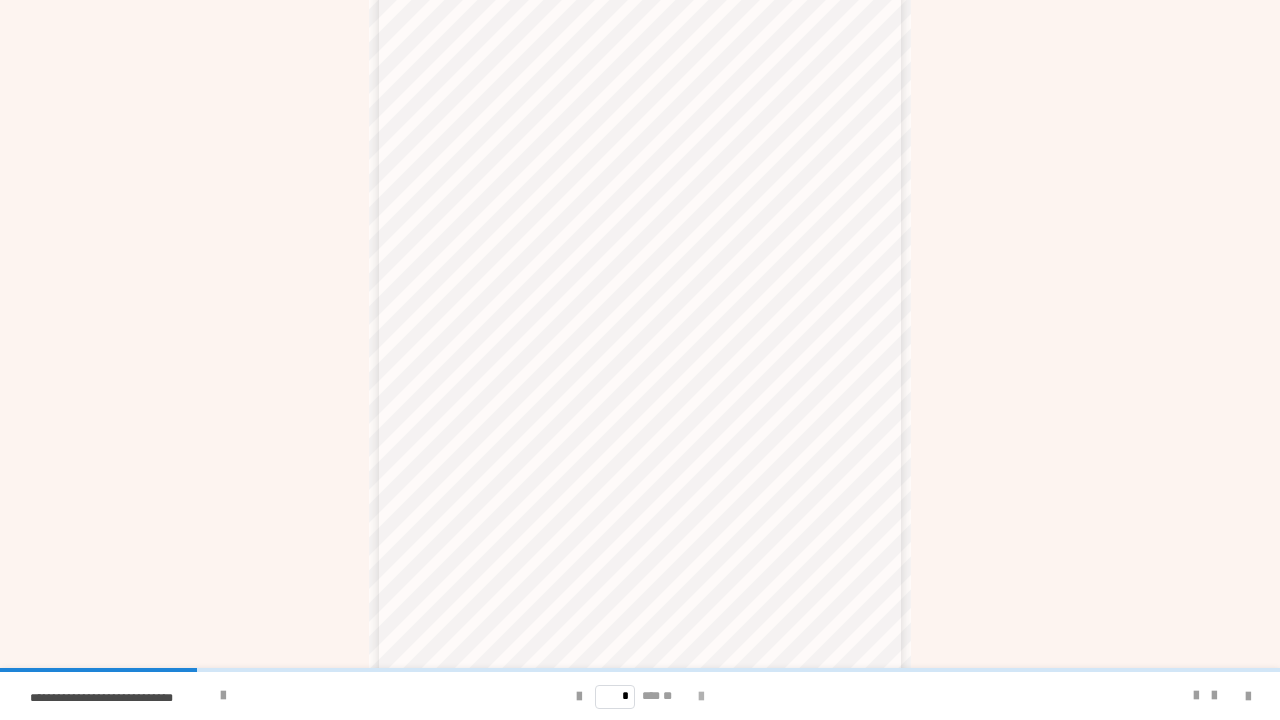click at bounding box center [701, 697] 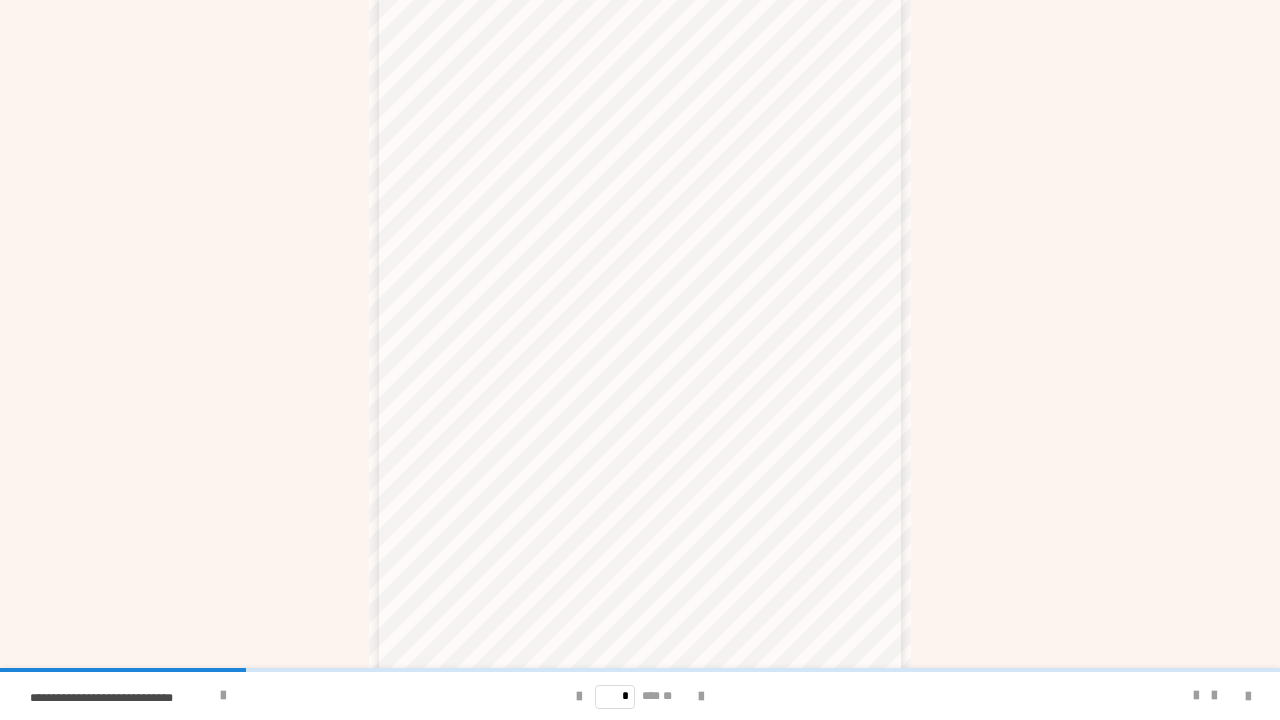 scroll, scrollTop: 202, scrollLeft: 0, axis: vertical 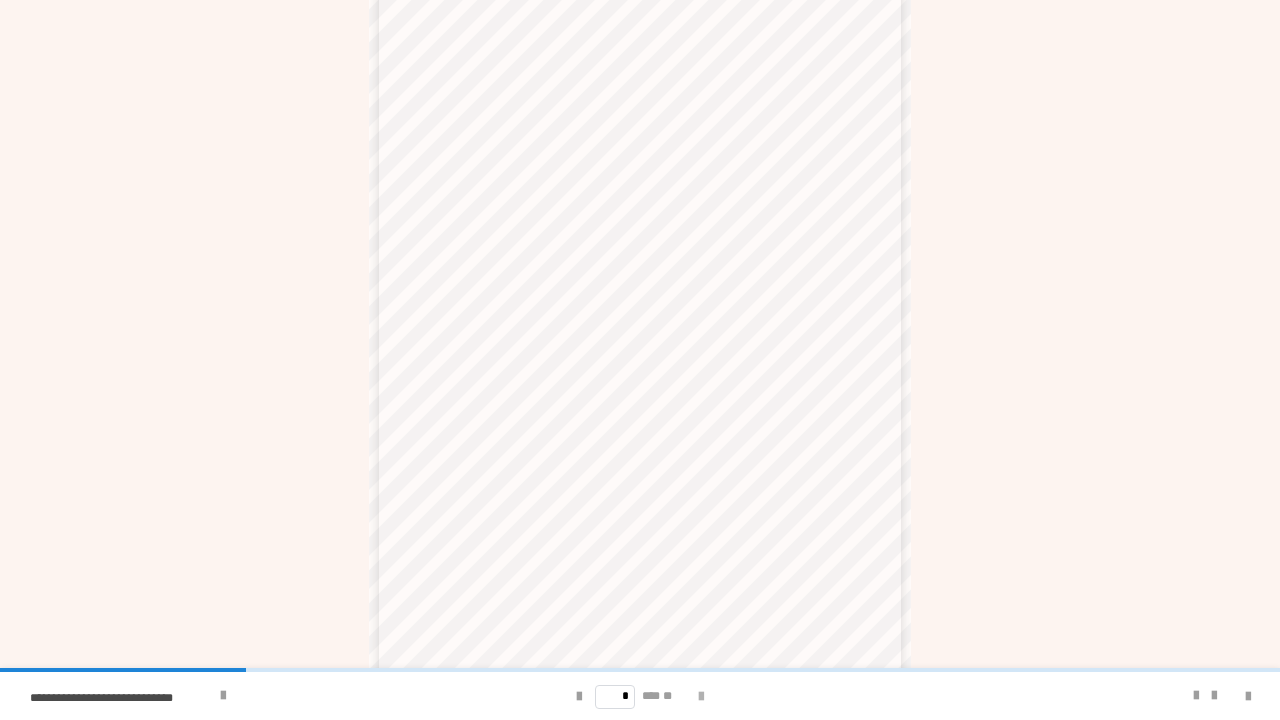 click at bounding box center (701, 697) 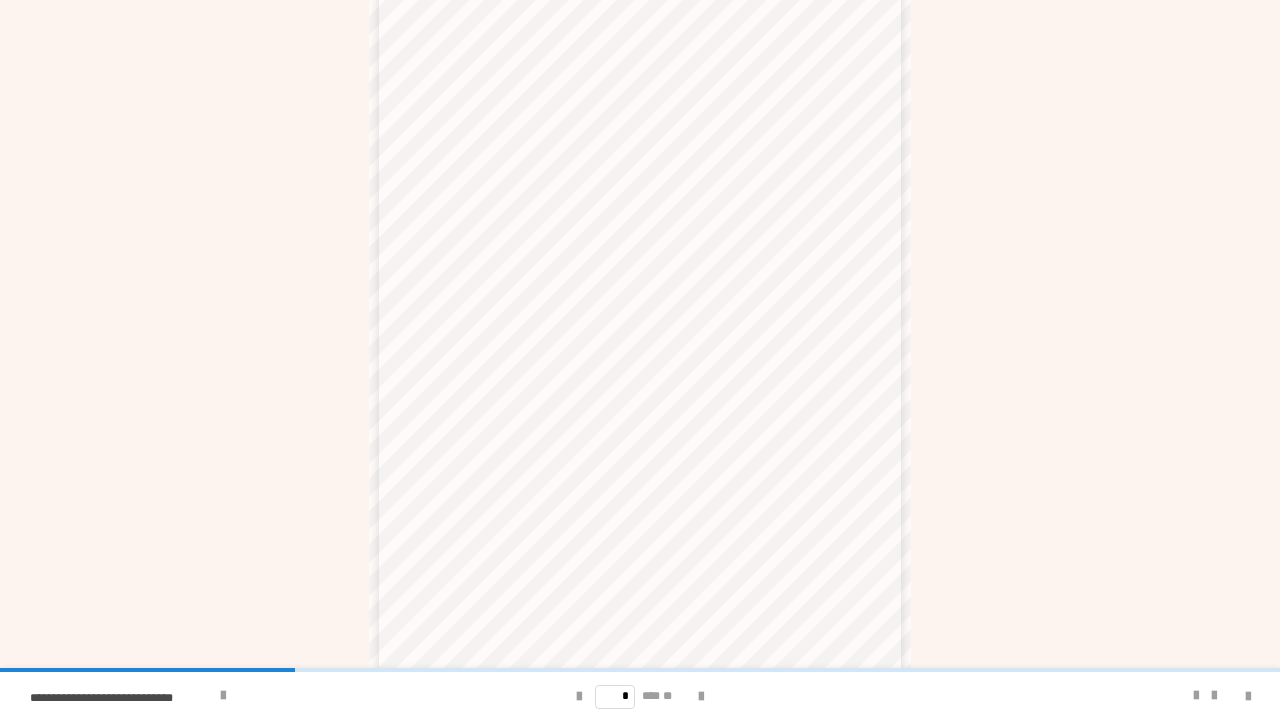 scroll, scrollTop: 202, scrollLeft: 0, axis: vertical 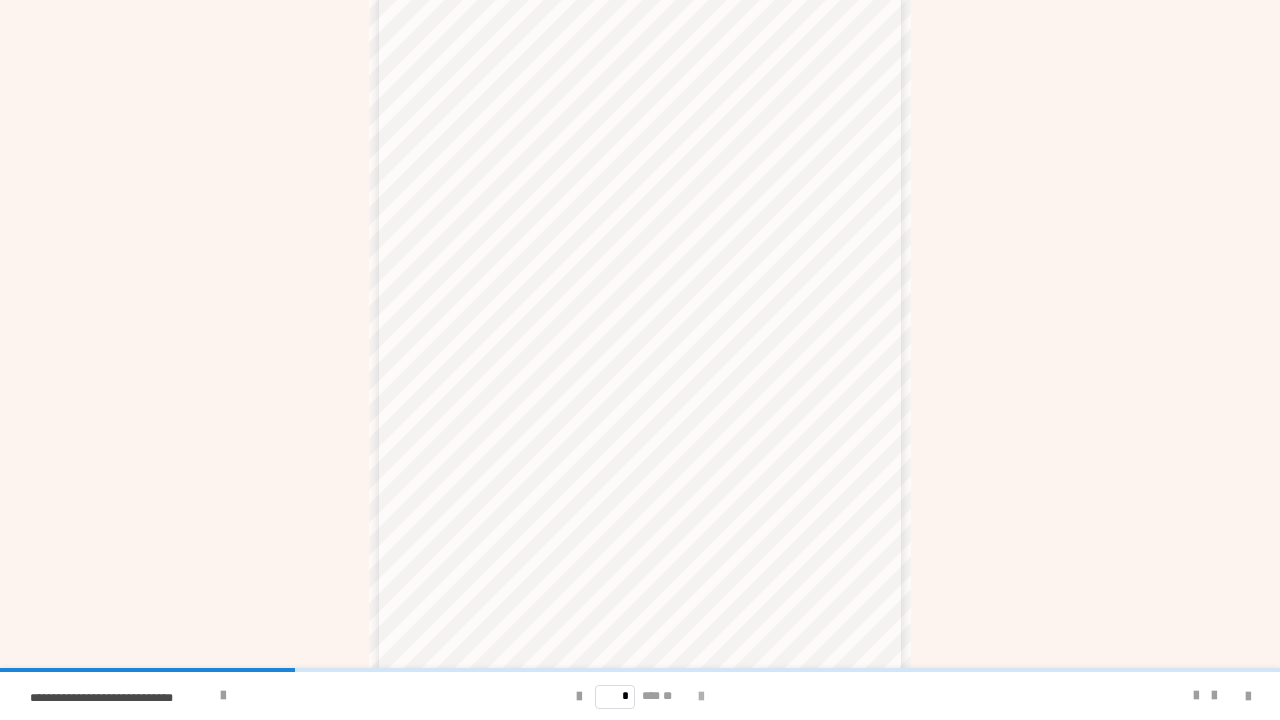 click at bounding box center [701, 697] 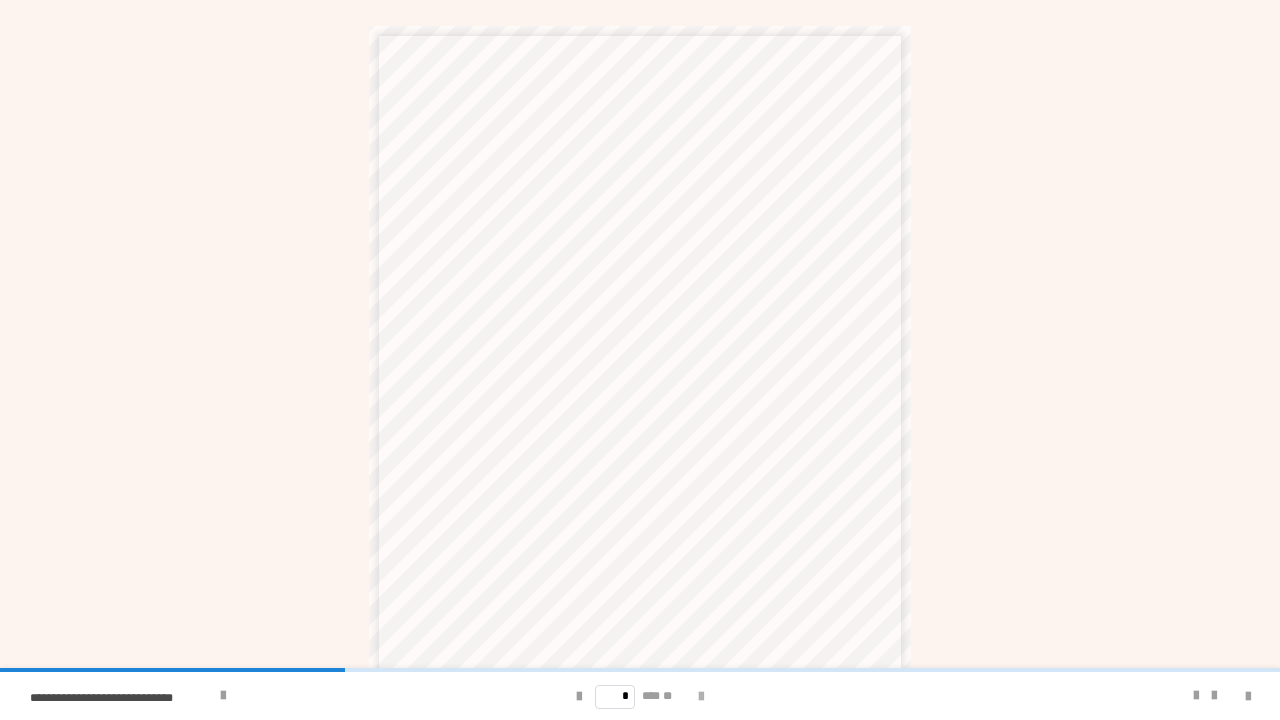 click at bounding box center (701, 697) 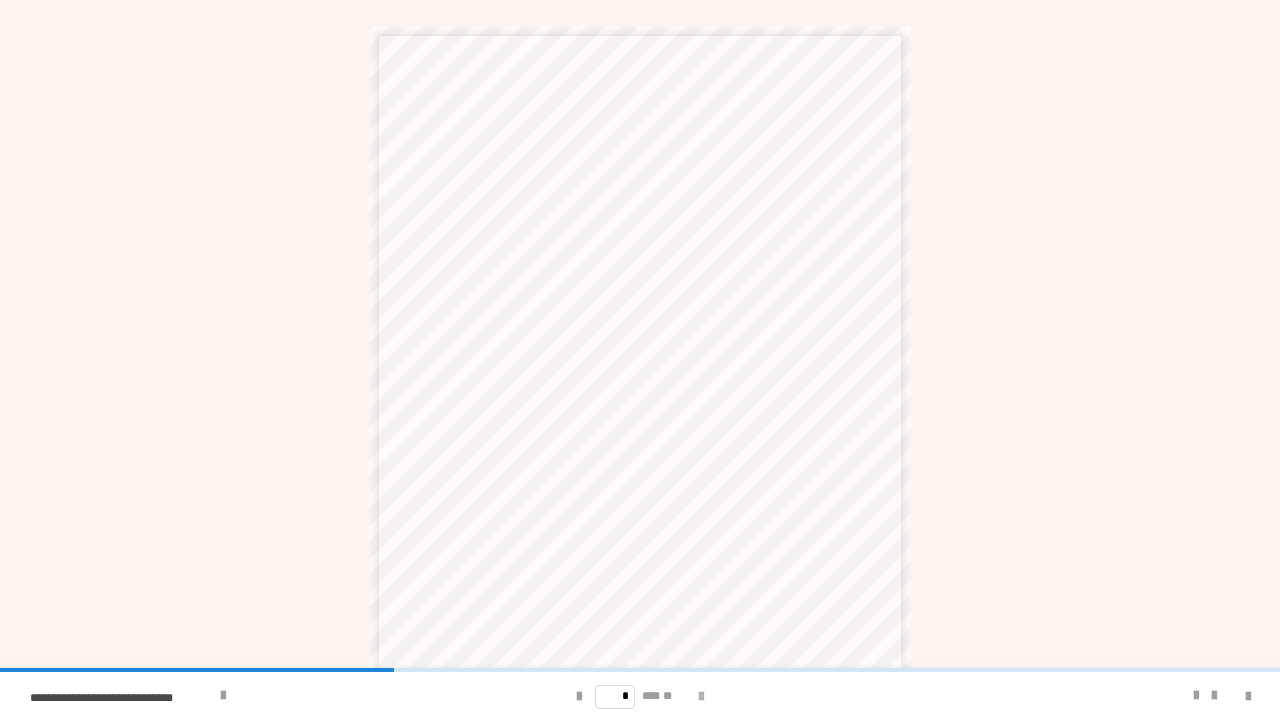 click at bounding box center [701, 697] 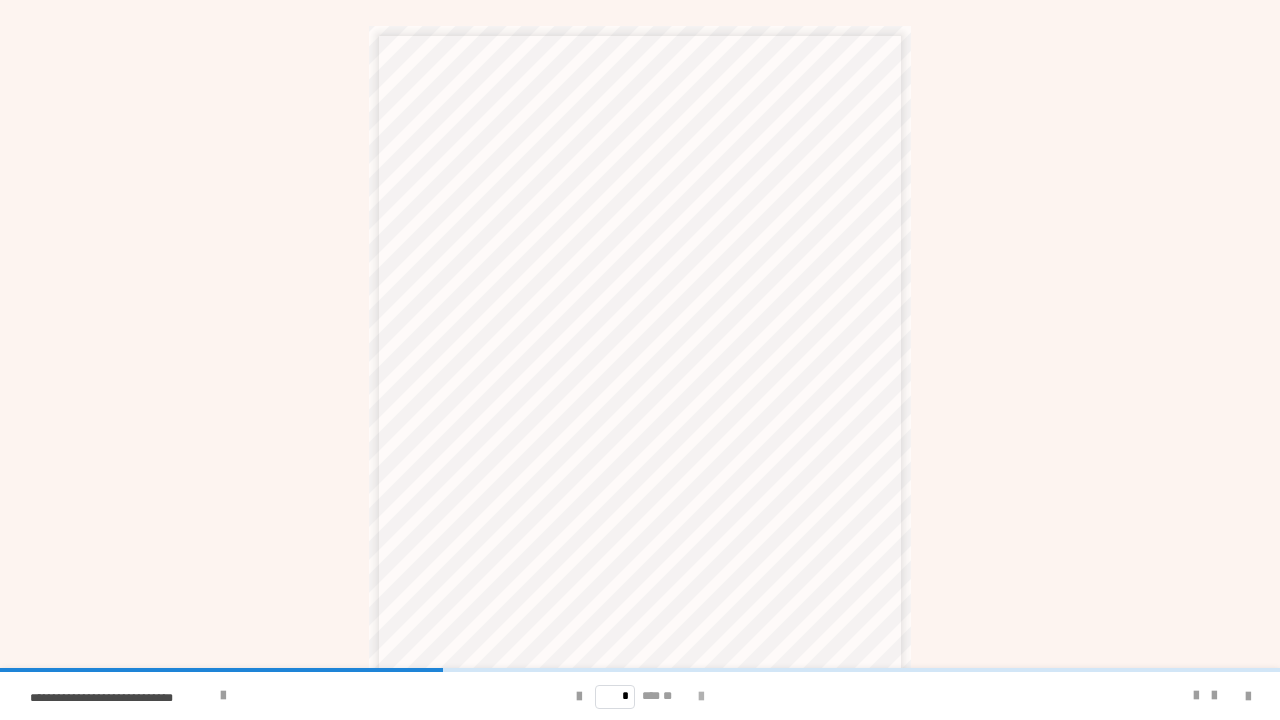 click at bounding box center [701, 697] 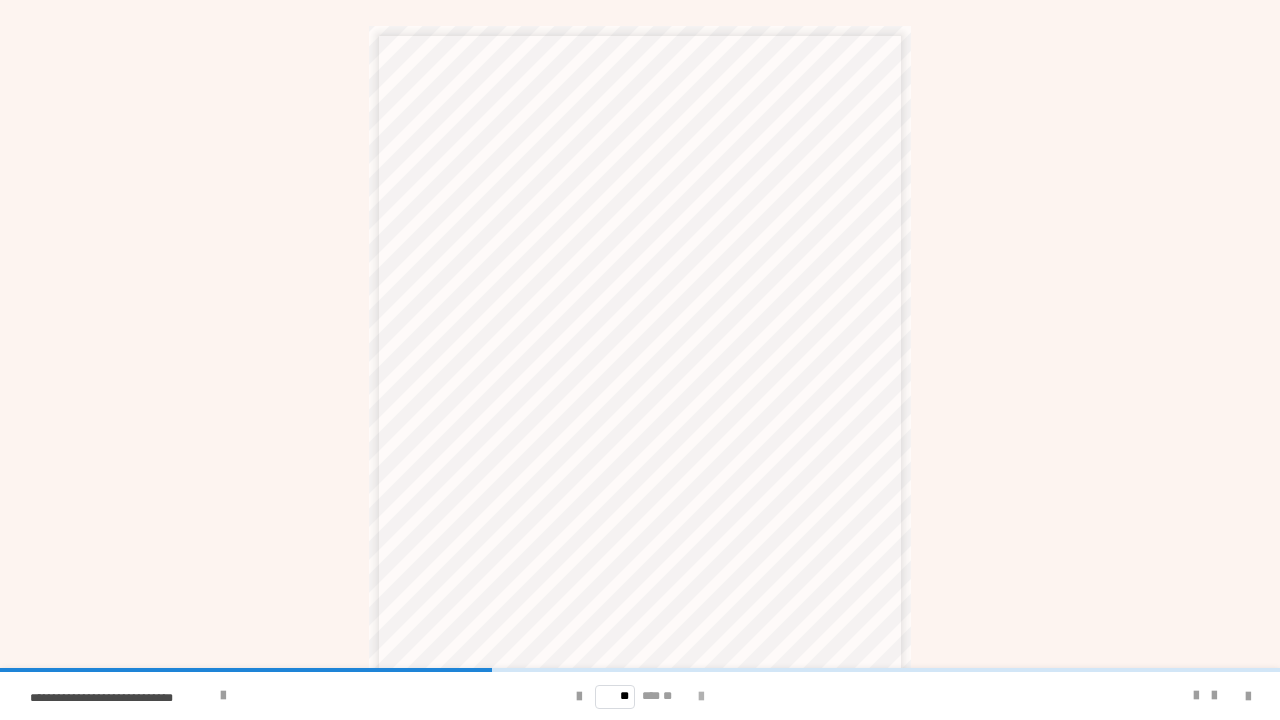 click at bounding box center [701, 697] 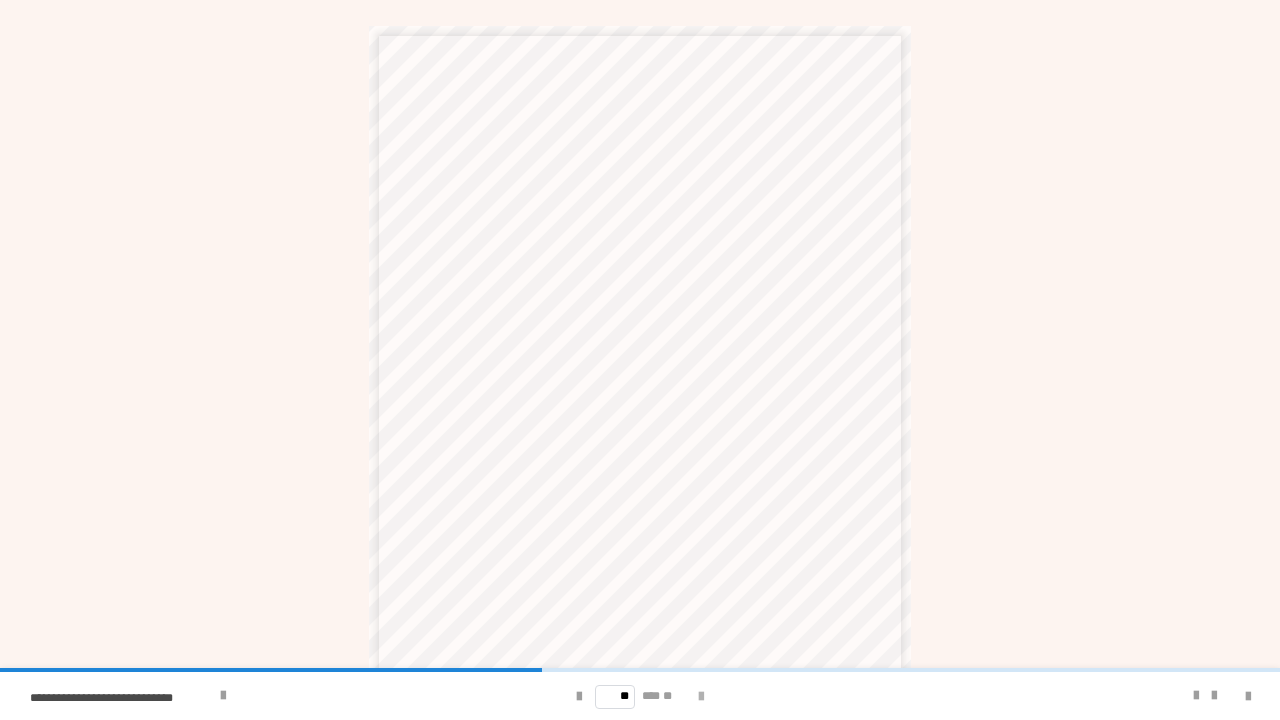 click at bounding box center (701, 697) 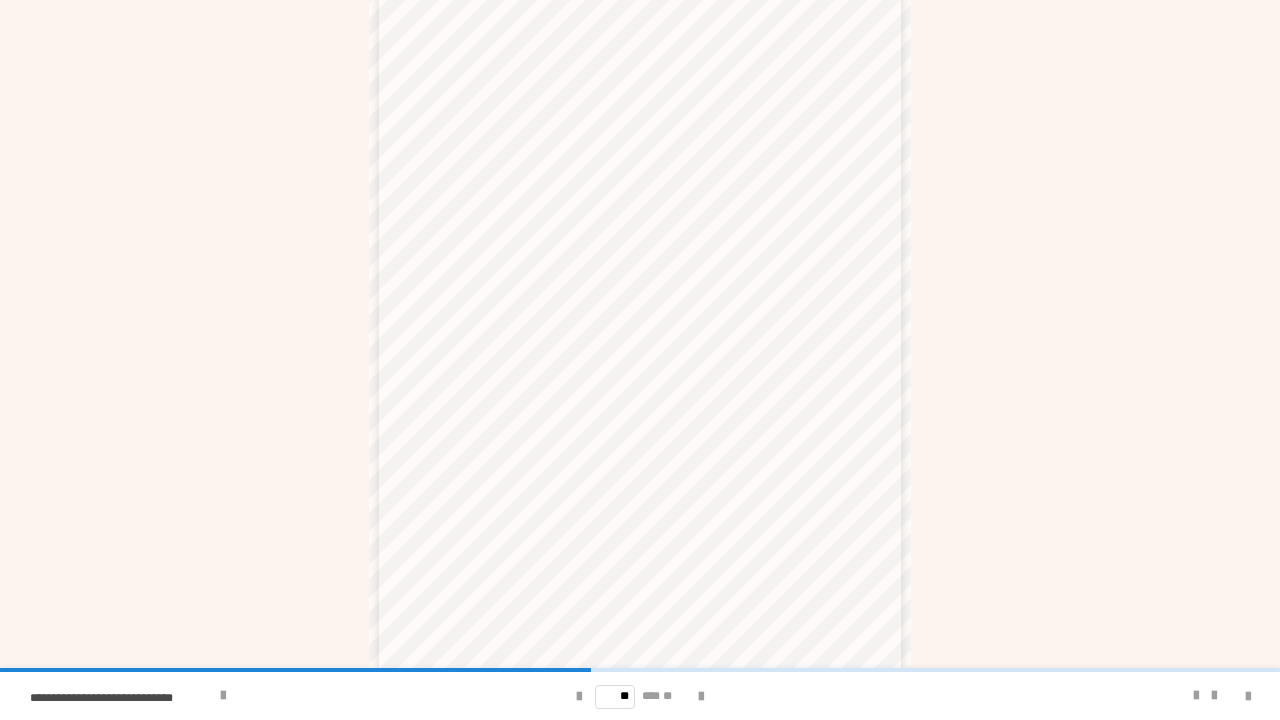 scroll, scrollTop: 92, scrollLeft: 0, axis: vertical 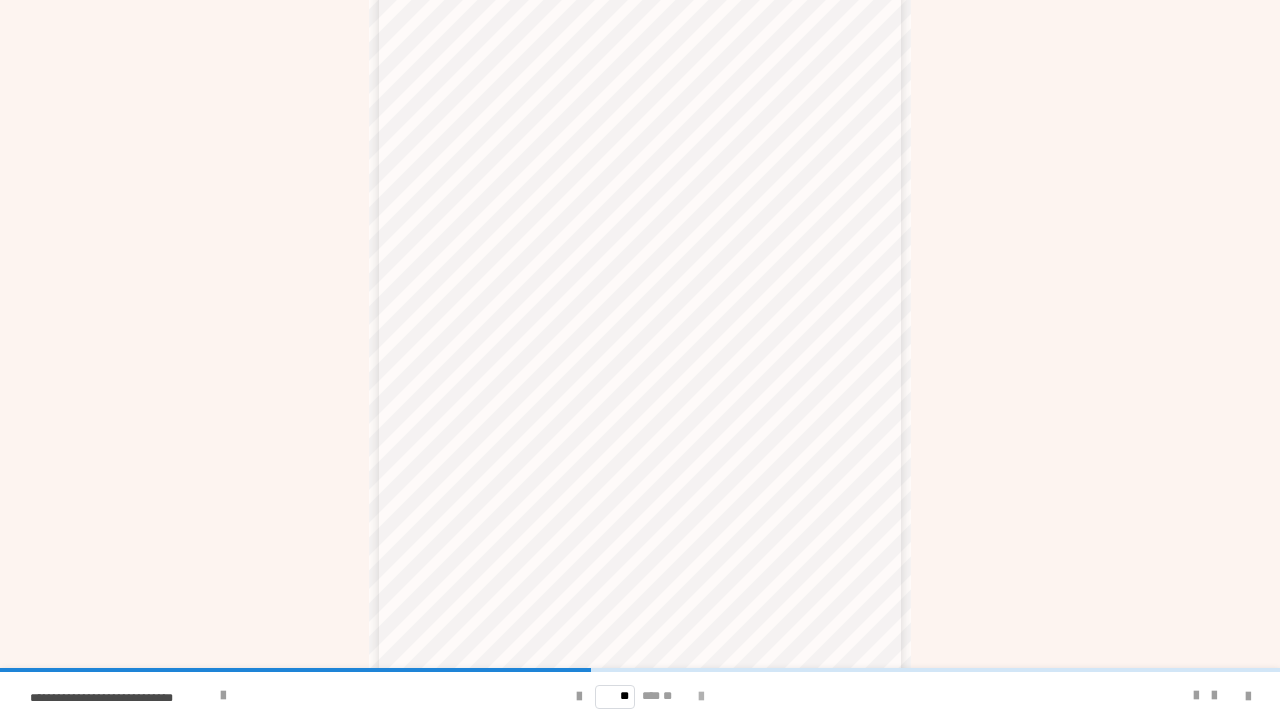 click at bounding box center [701, 697] 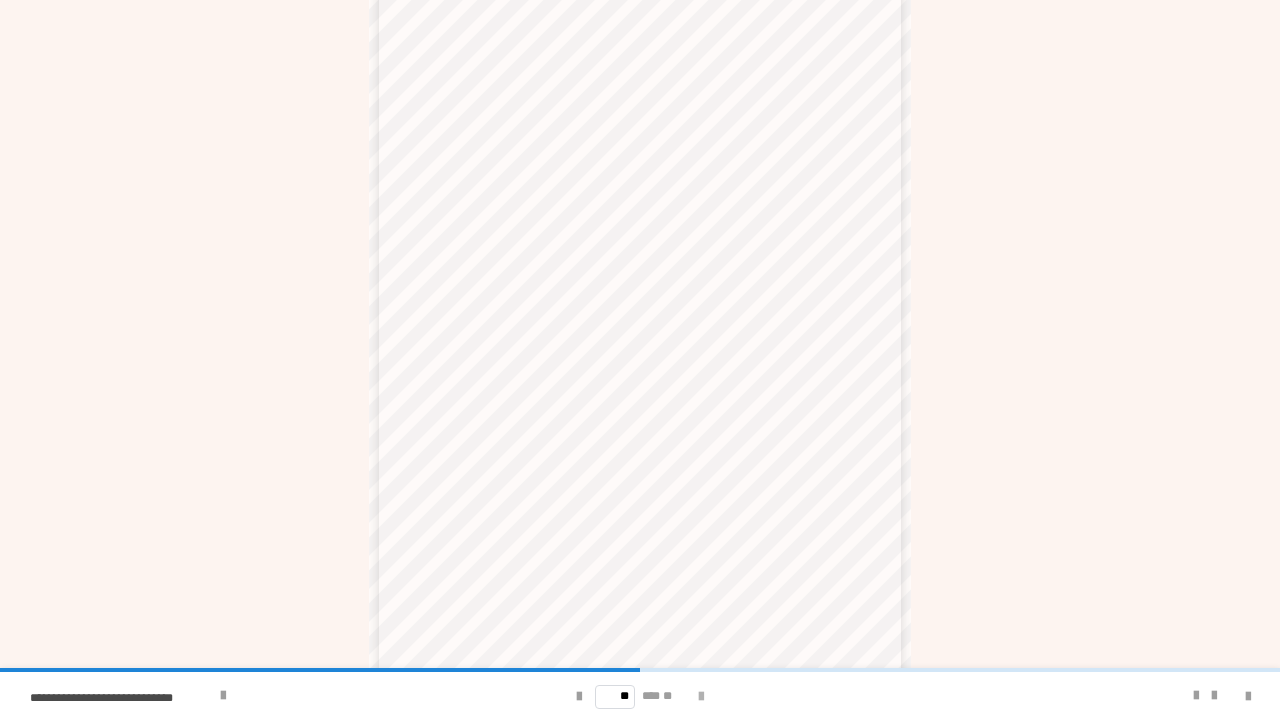 scroll, scrollTop: 0, scrollLeft: 0, axis: both 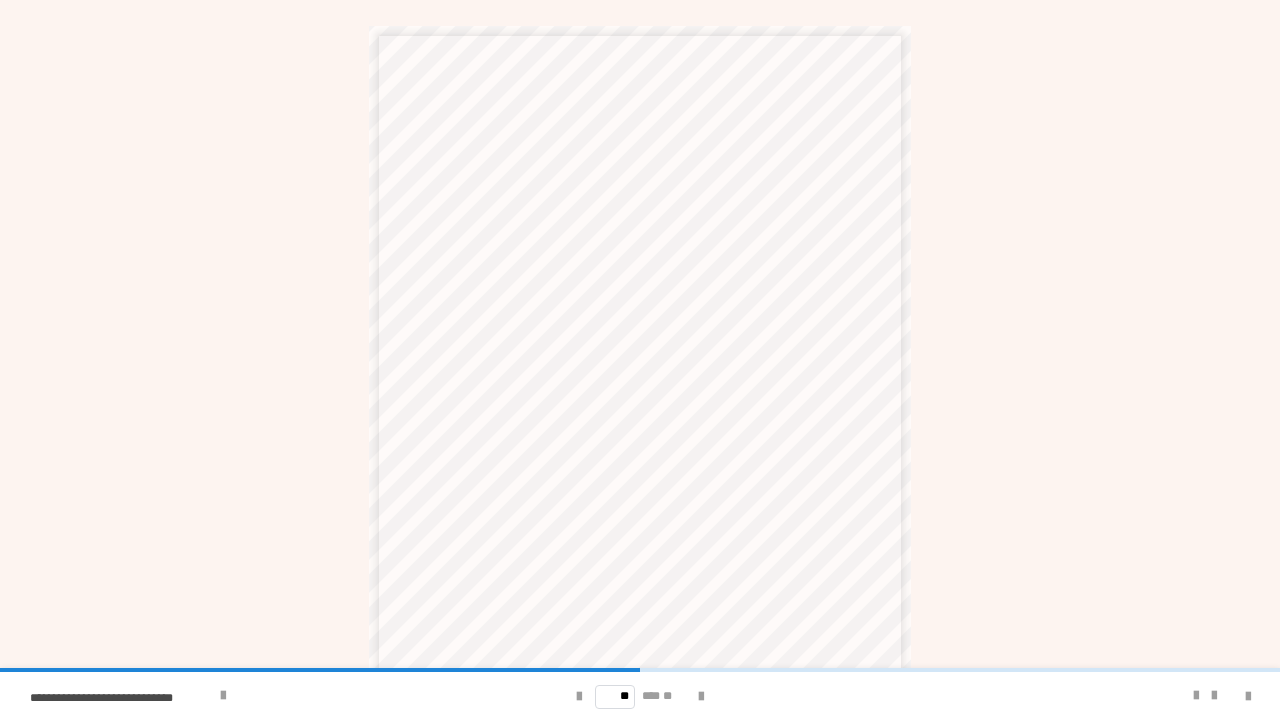 click on "** *** **" at bounding box center (640, 696) 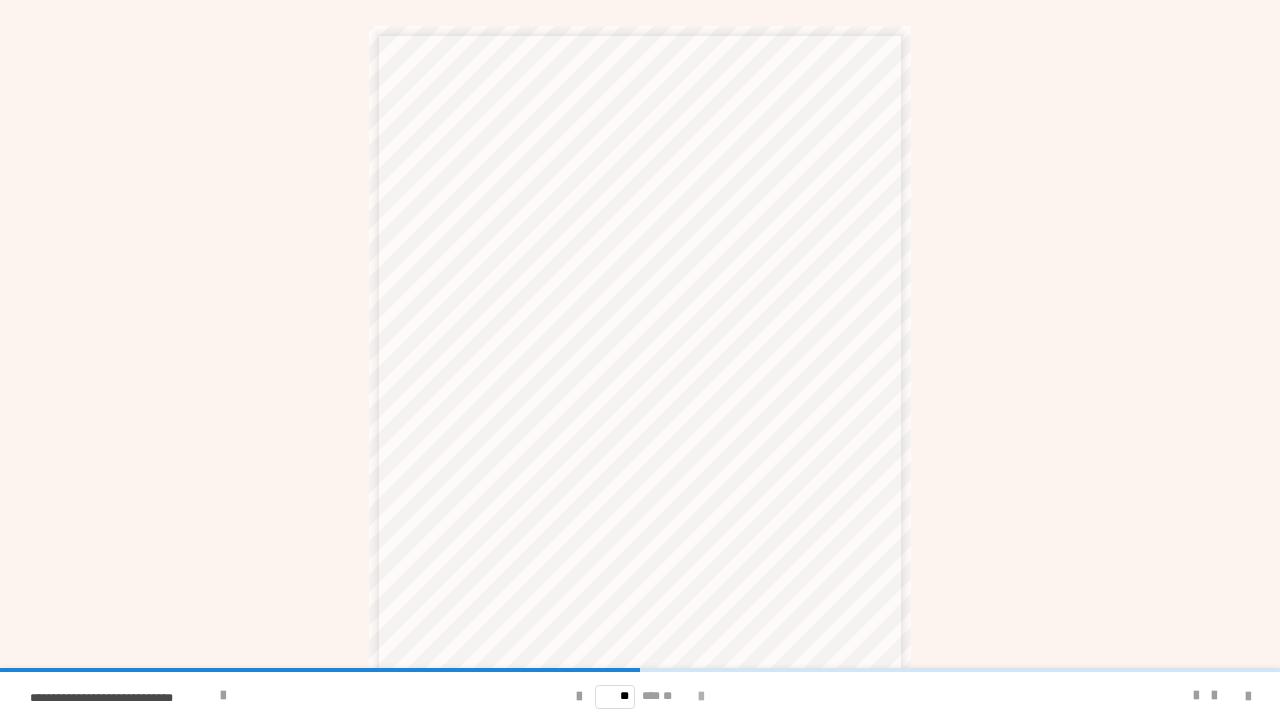 click at bounding box center (701, 697) 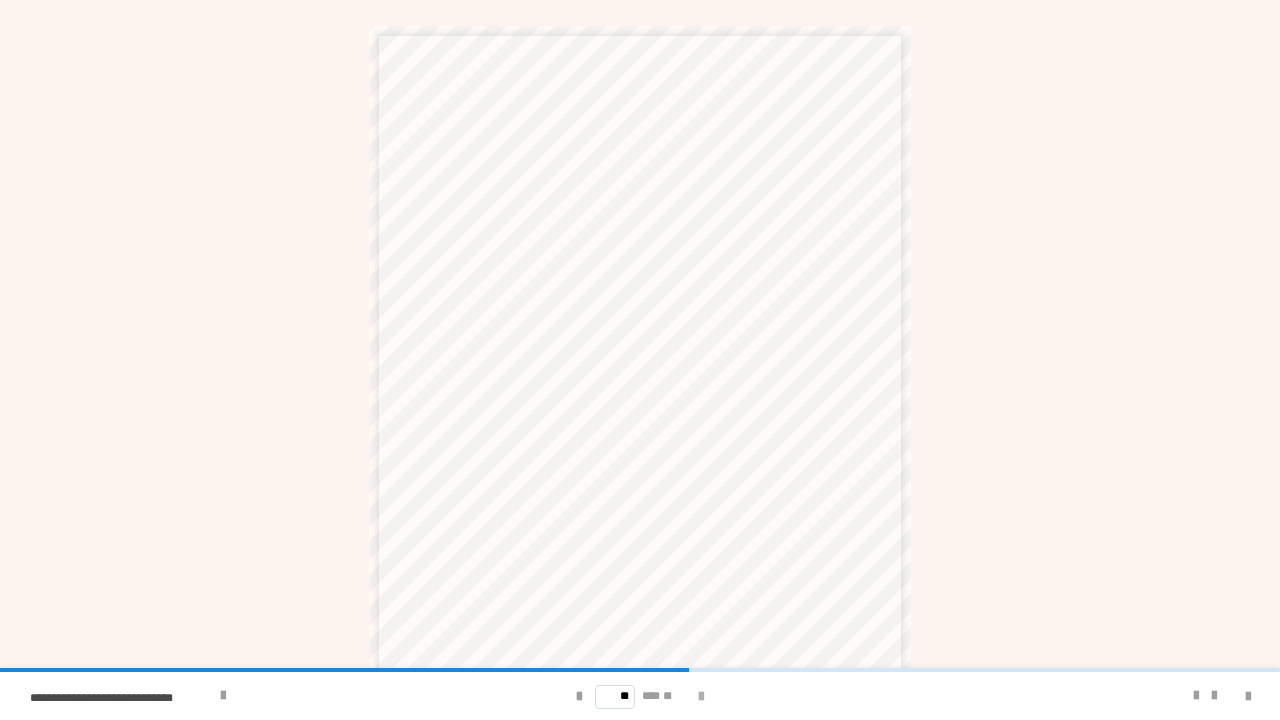click at bounding box center [701, 697] 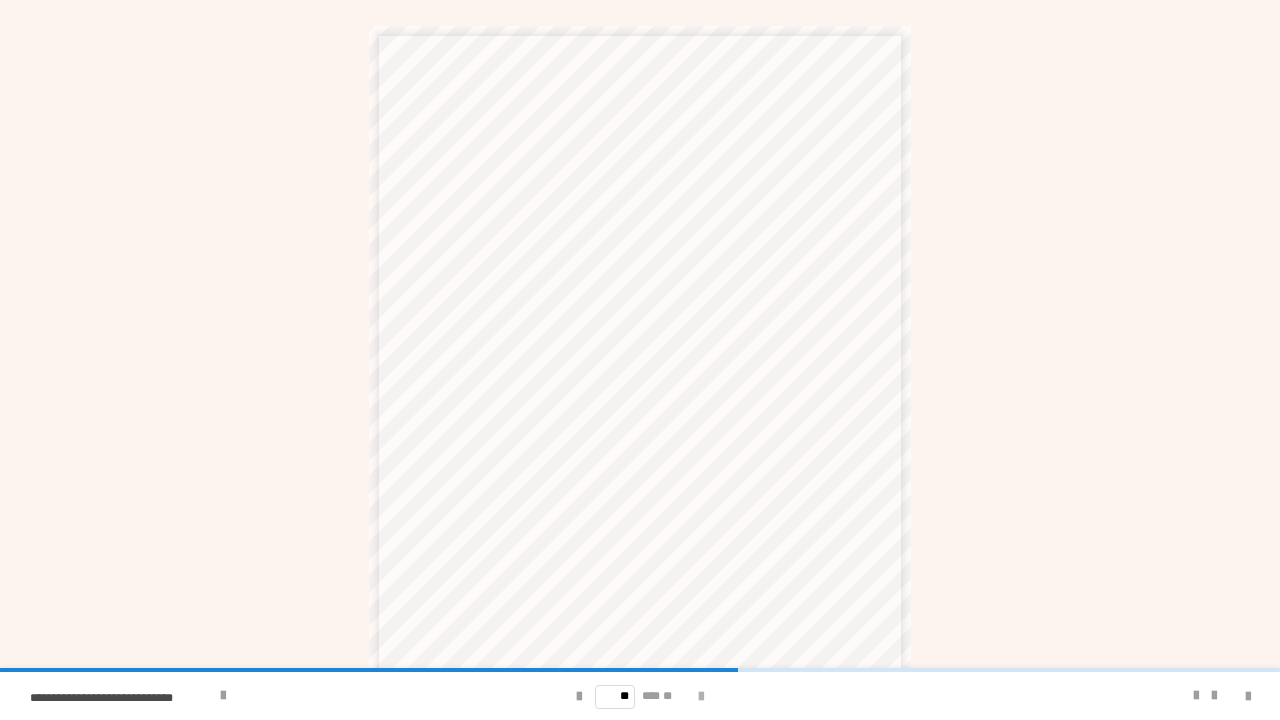 click at bounding box center (701, 697) 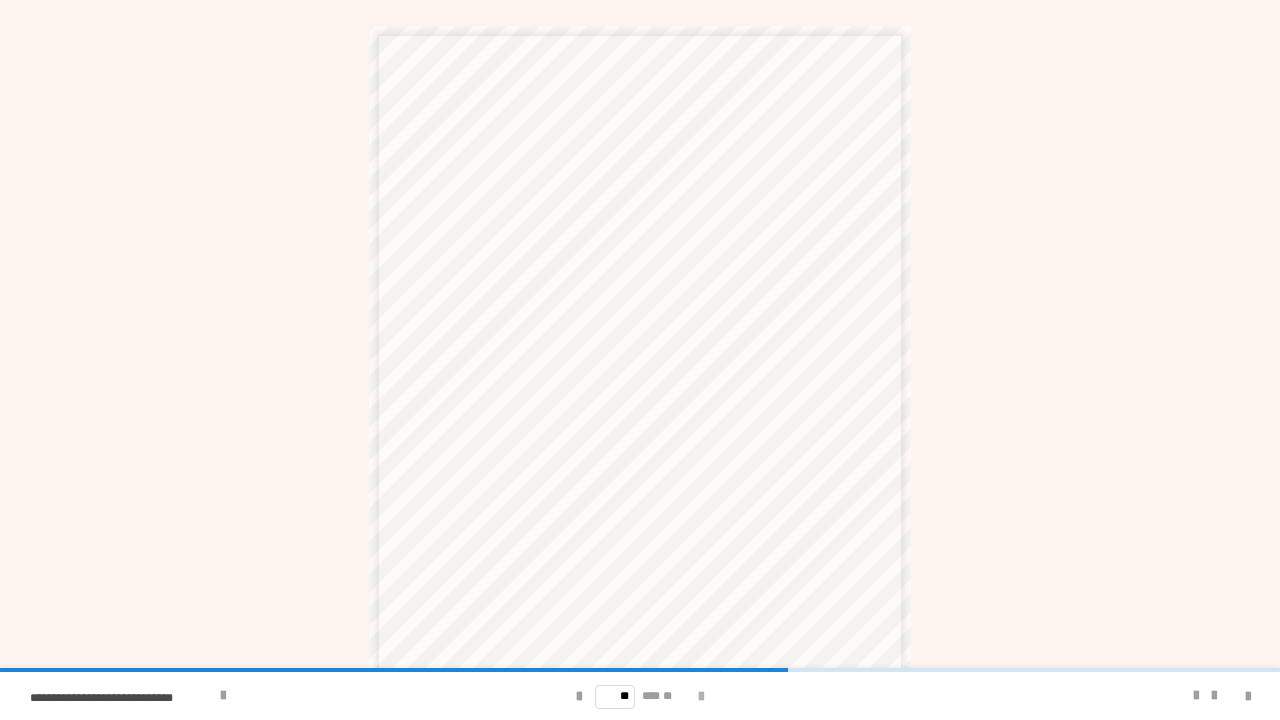 click at bounding box center (701, 697) 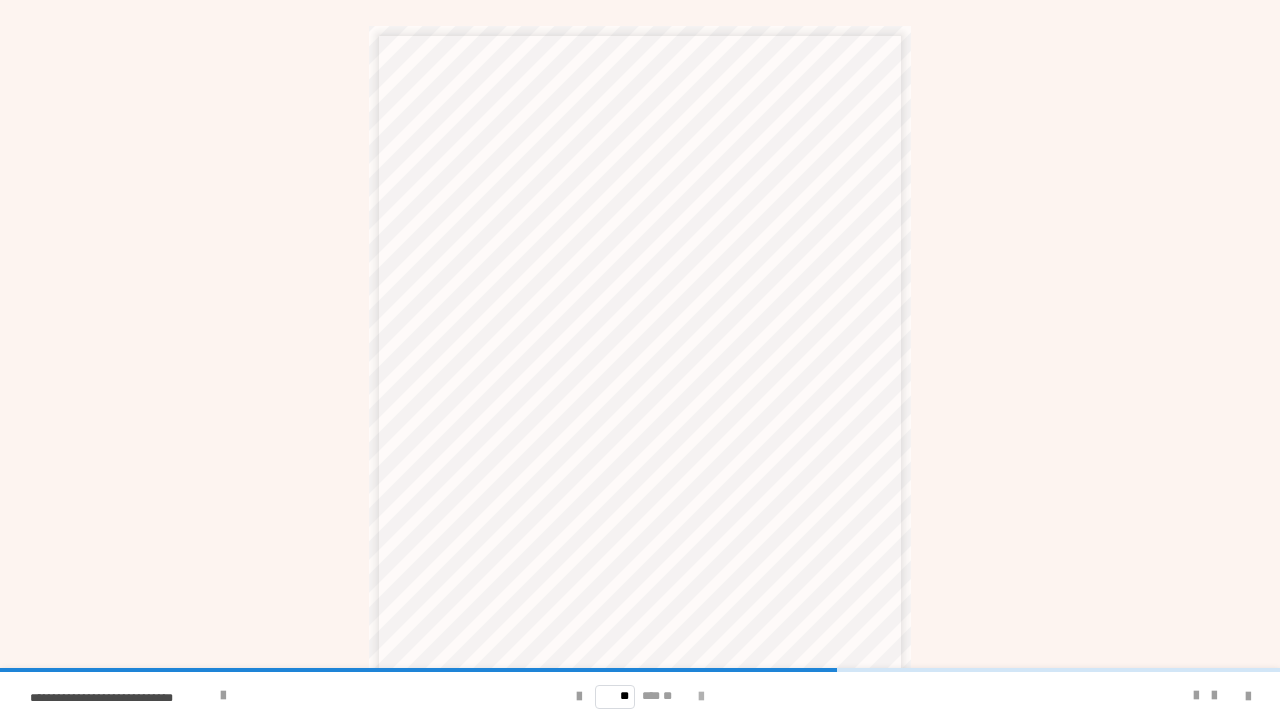 click at bounding box center (701, 697) 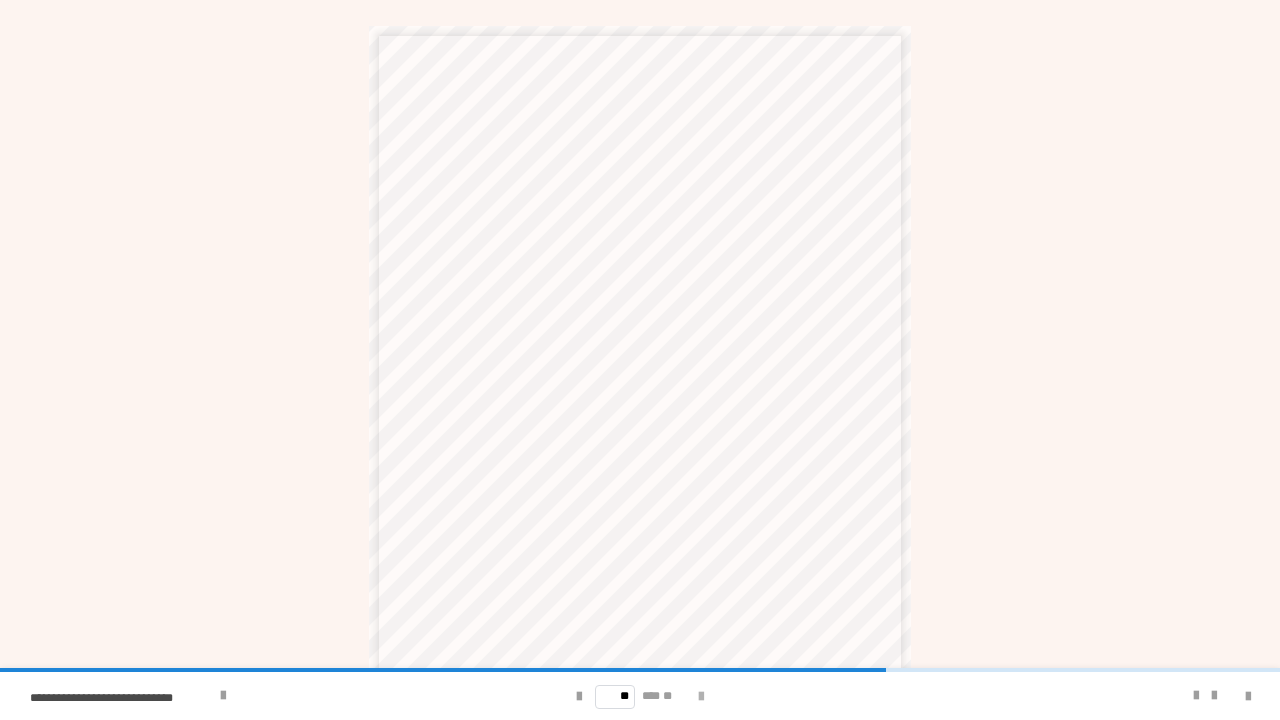 click at bounding box center [701, 697] 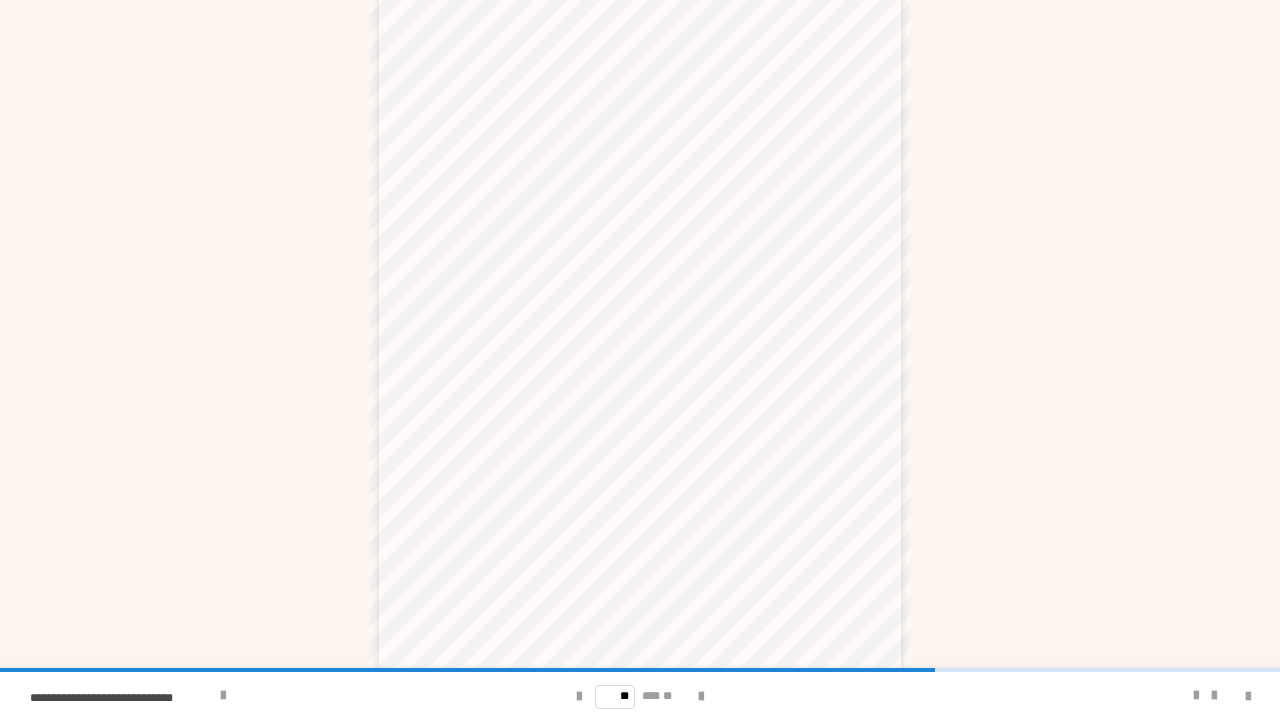 scroll, scrollTop: 187, scrollLeft: 0, axis: vertical 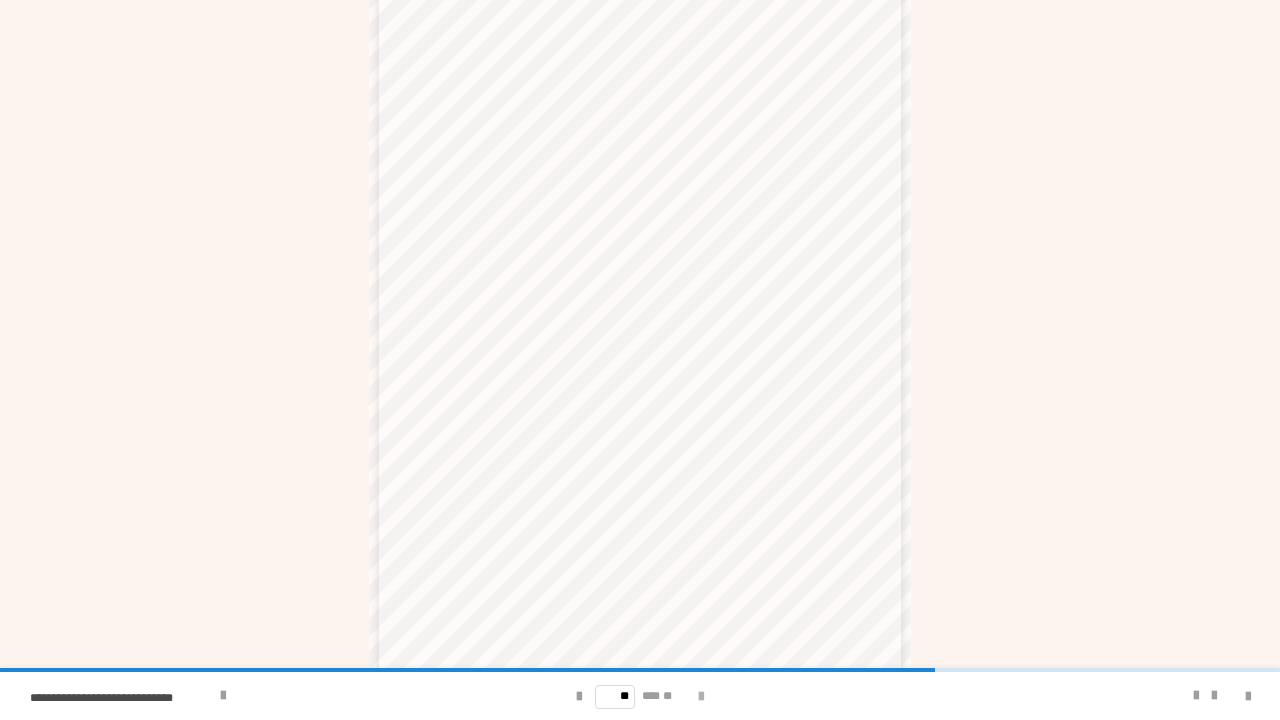 click at bounding box center [701, 697] 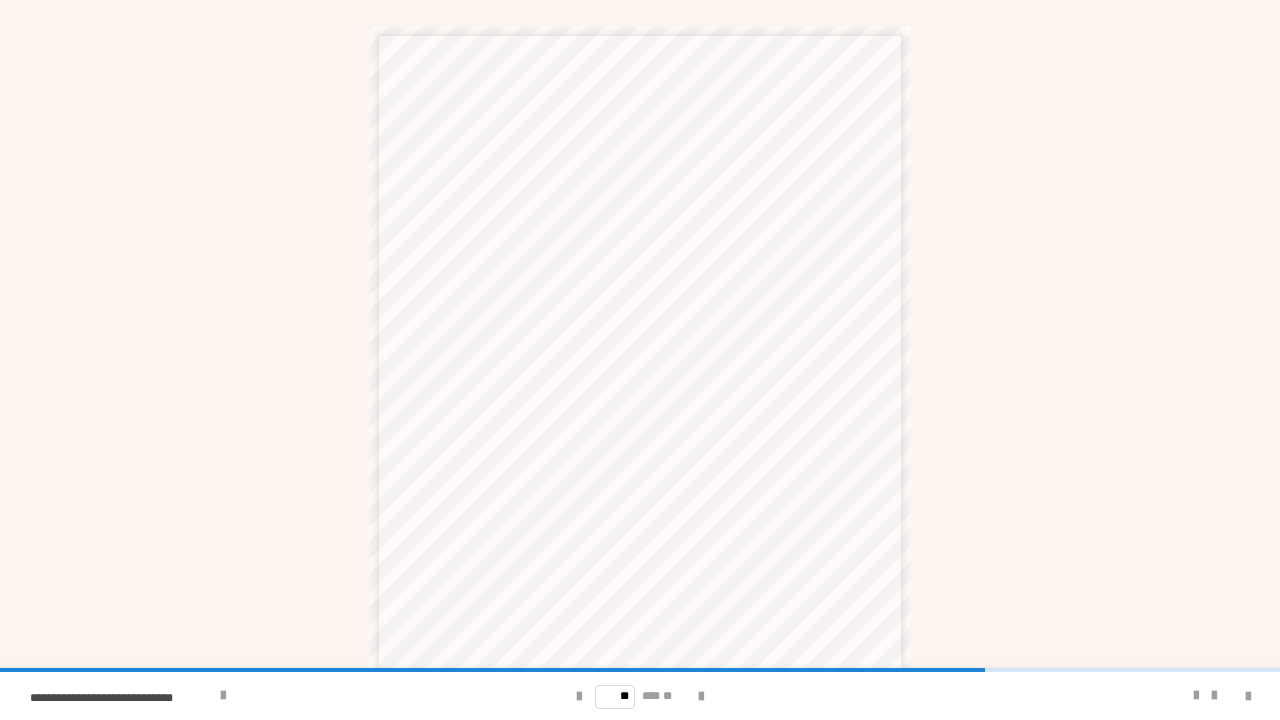 scroll, scrollTop: 202, scrollLeft: 0, axis: vertical 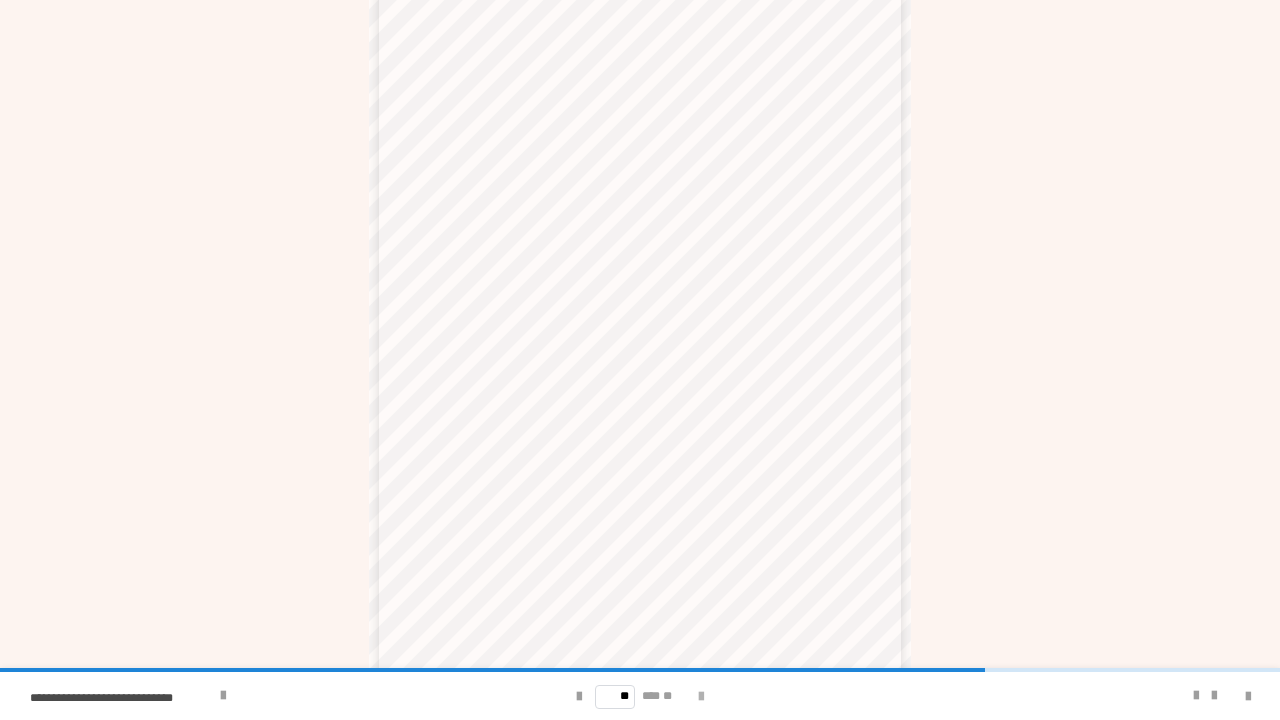 click at bounding box center [701, 697] 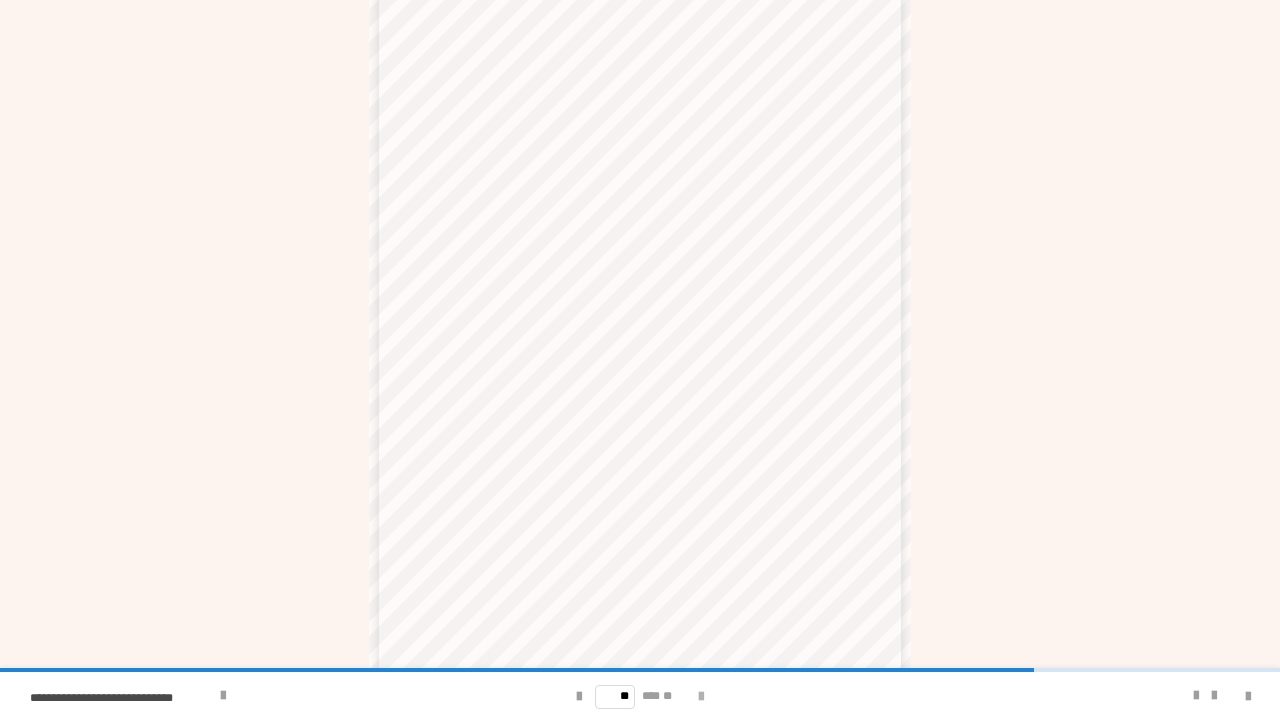 scroll, scrollTop: 0, scrollLeft: 0, axis: both 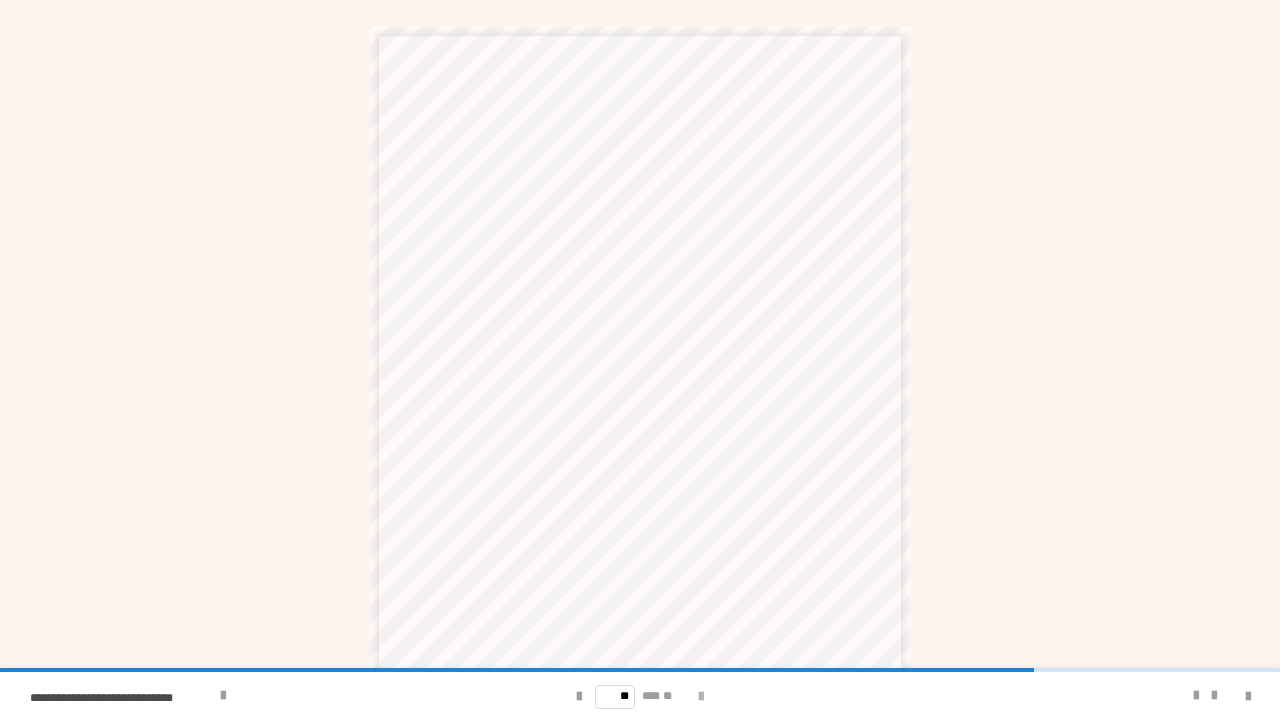 click at bounding box center (701, 697) 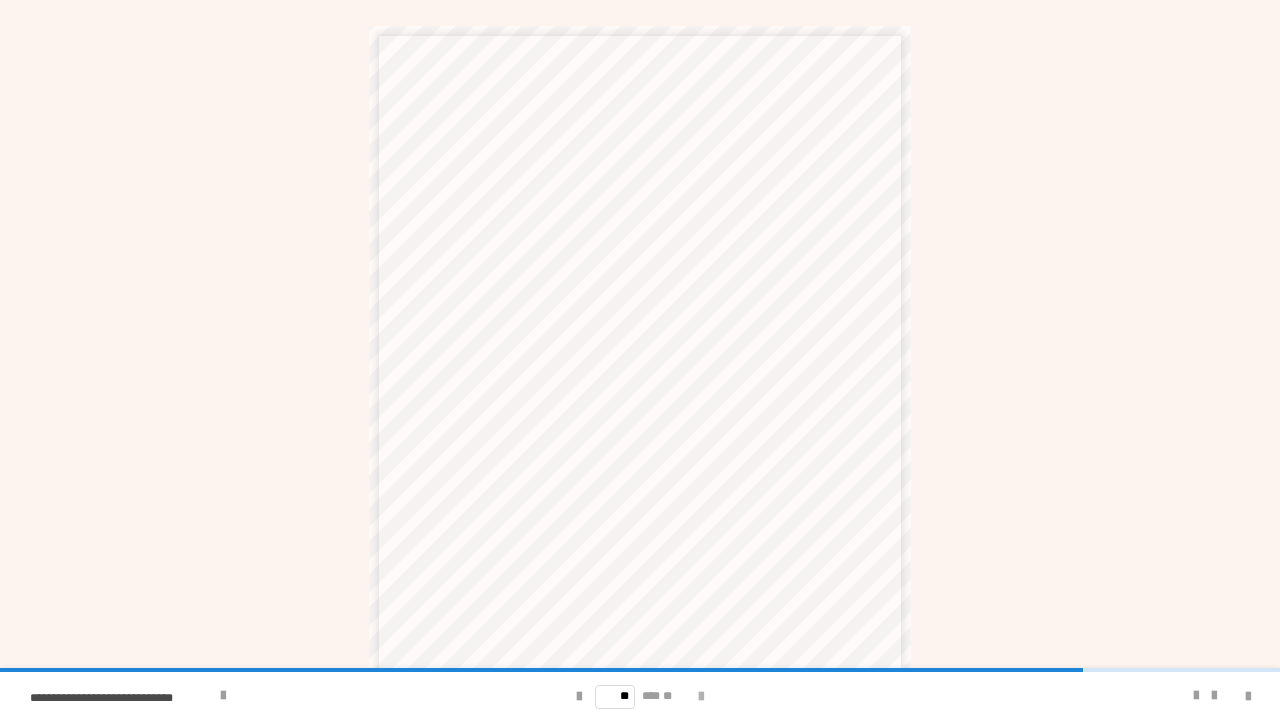 click at bounding box center [701, 697] 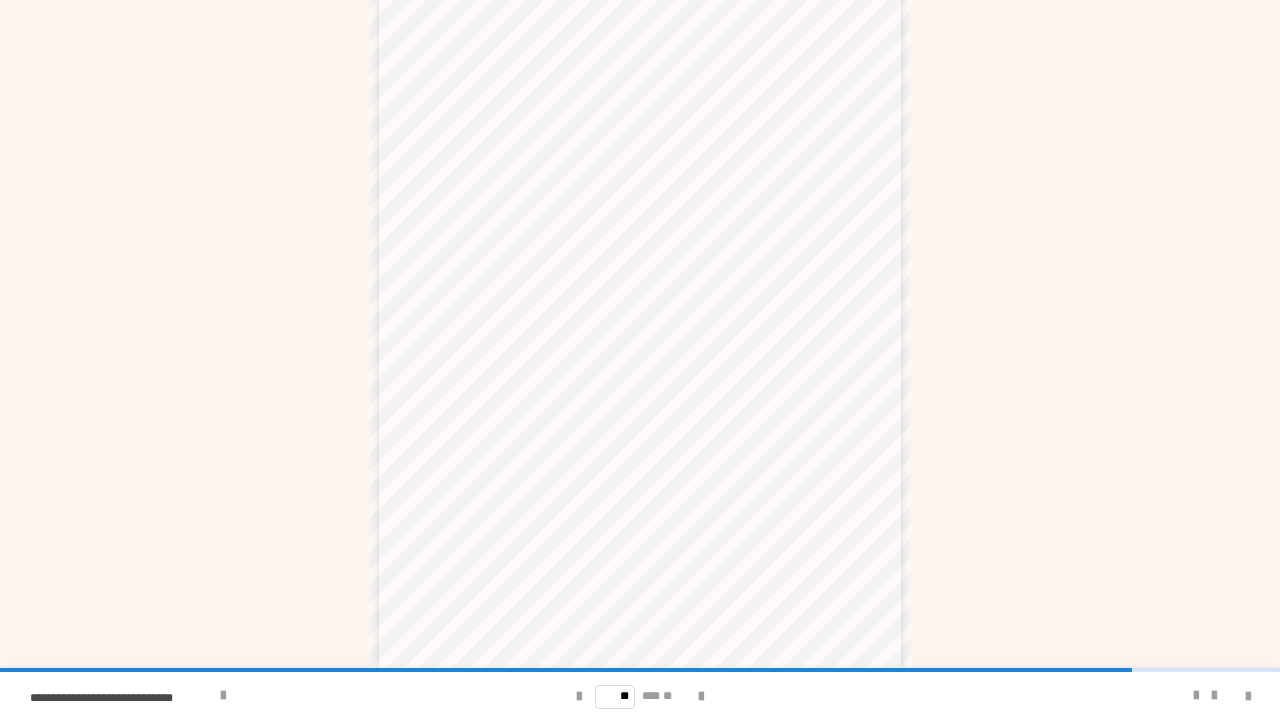scroll, scrollTop: 202, scrollLeft: 0, axis: vertical 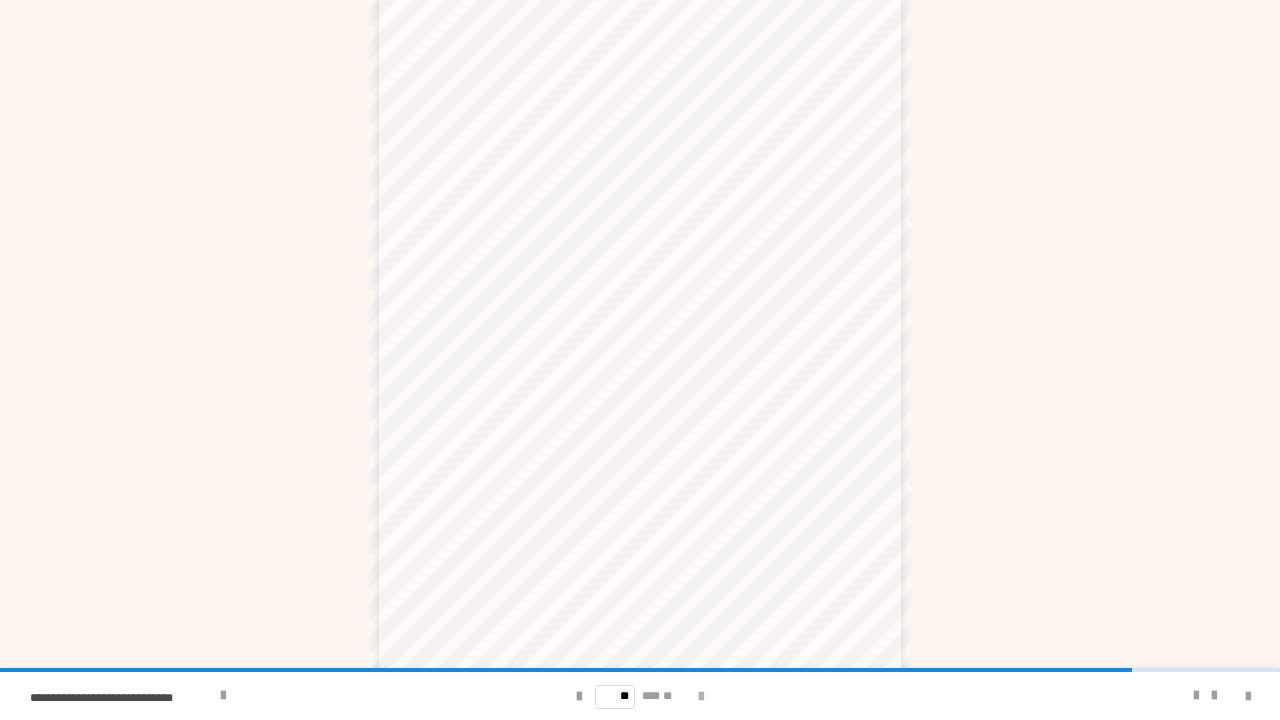 click at bounding box center [701, 697] 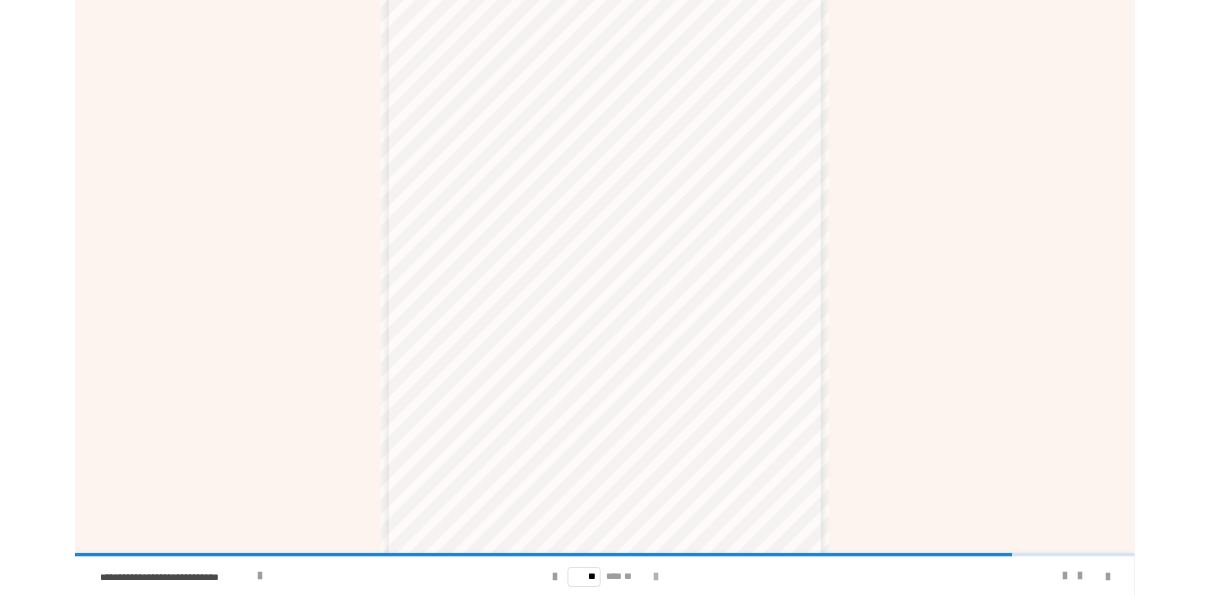 scroll, scrollTop: 0, scrollLeft: 0, axis: both 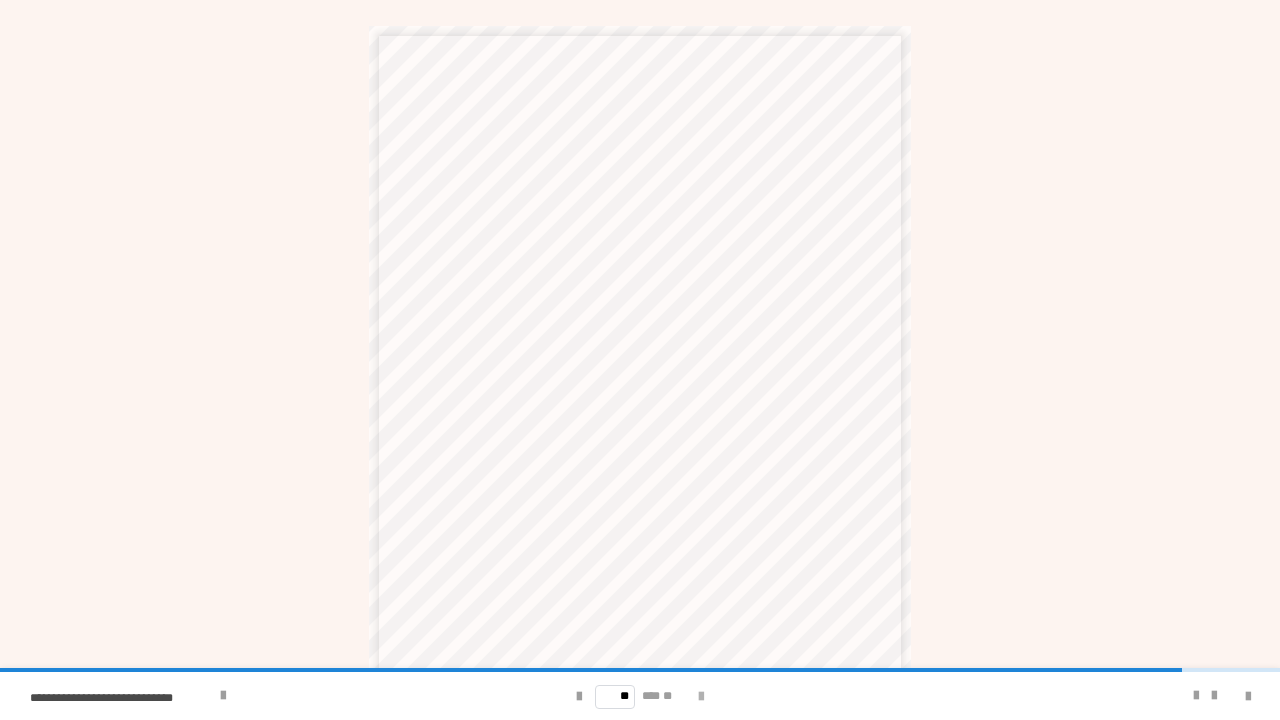 click at bounding box center [701, 697] 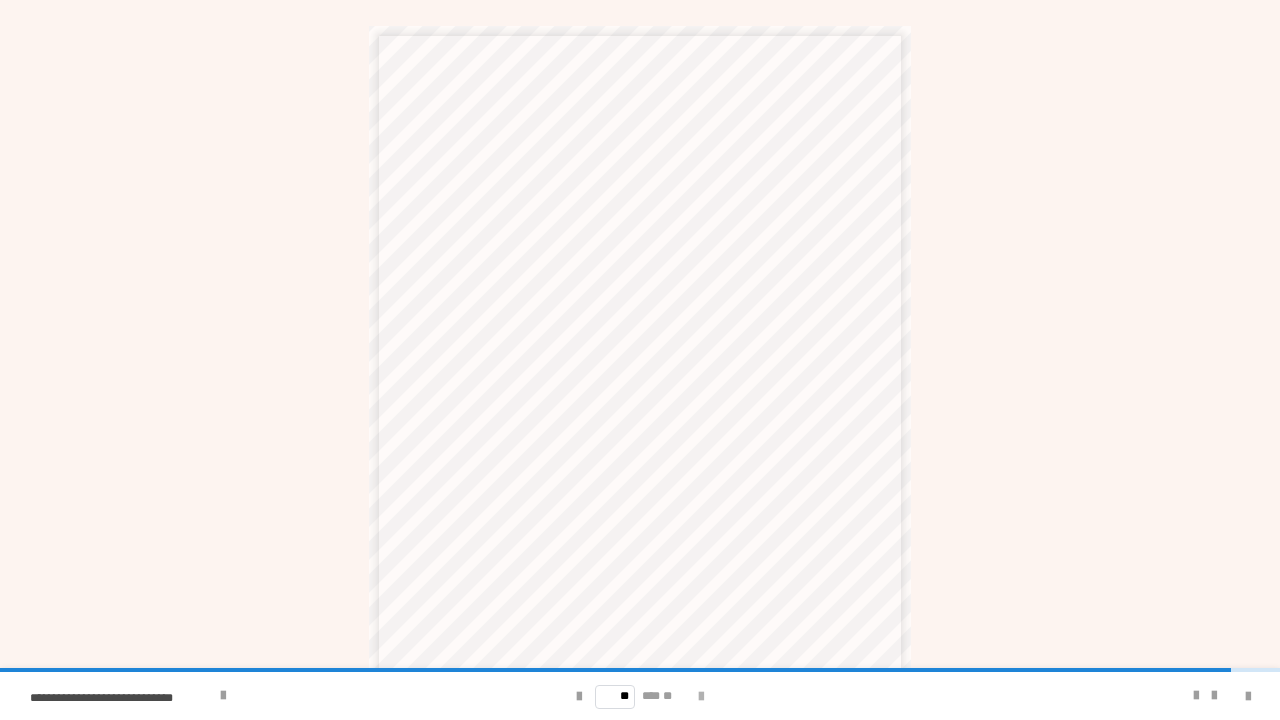 click at bounding box center (701, 697) 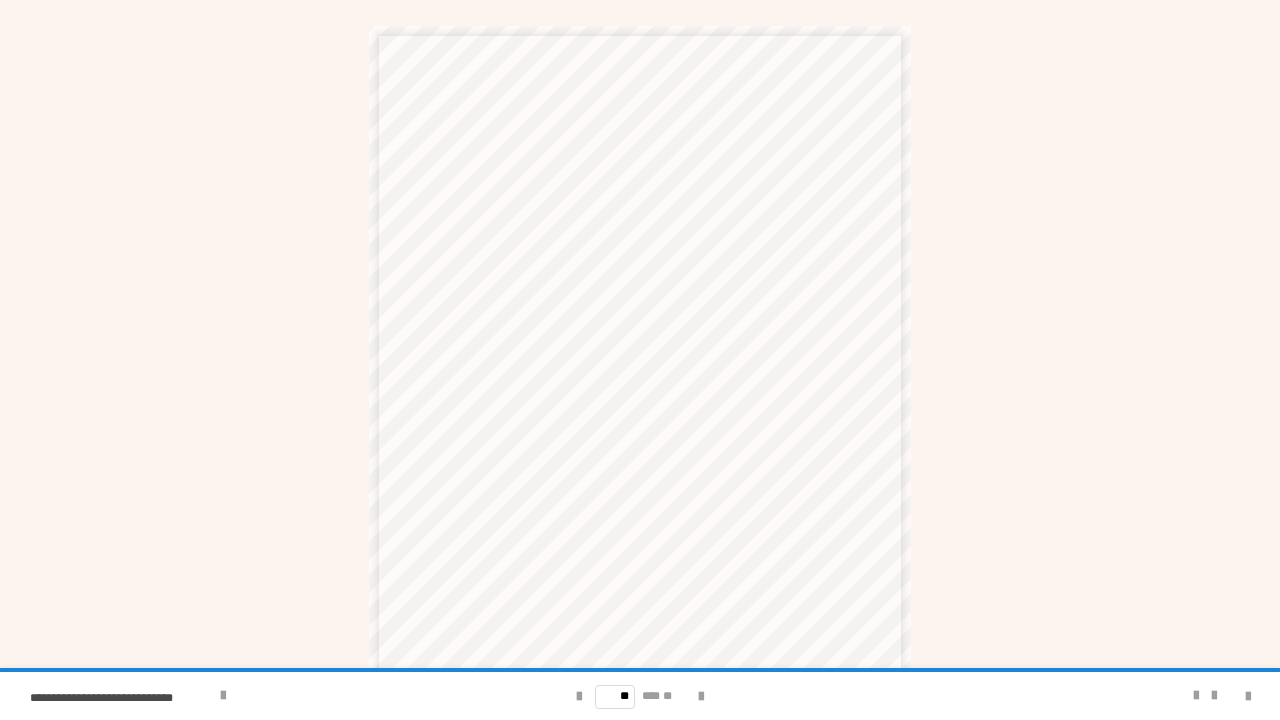 click on "**********" at bounding box center (651, 101) 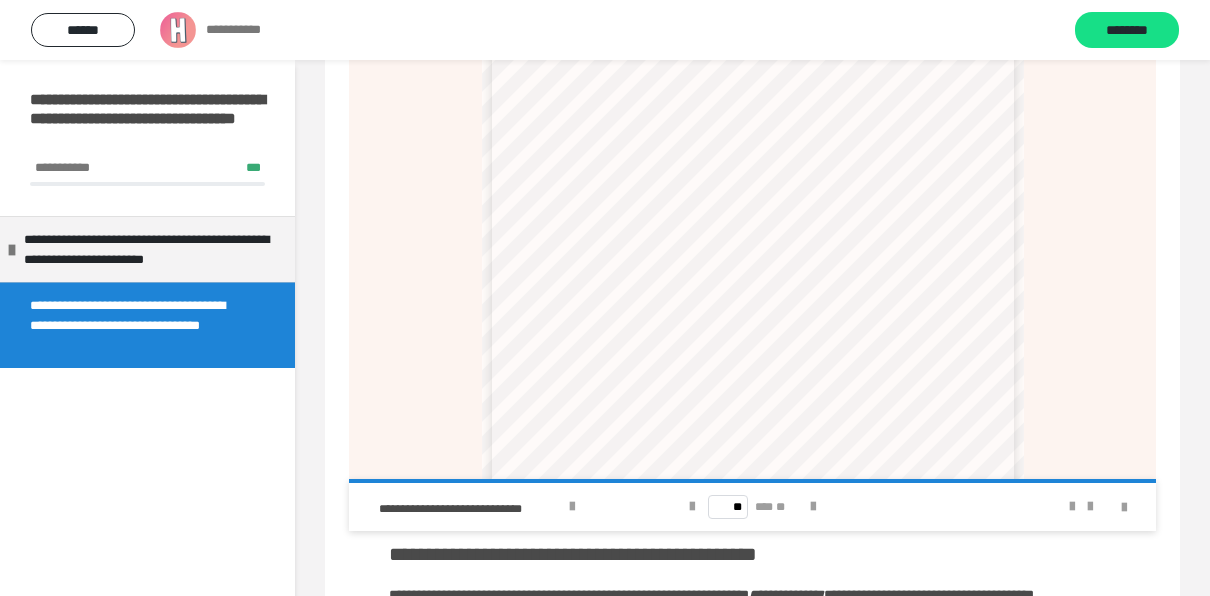 scroll, scrollTop: 0, scrollLeft: 0, axis: both 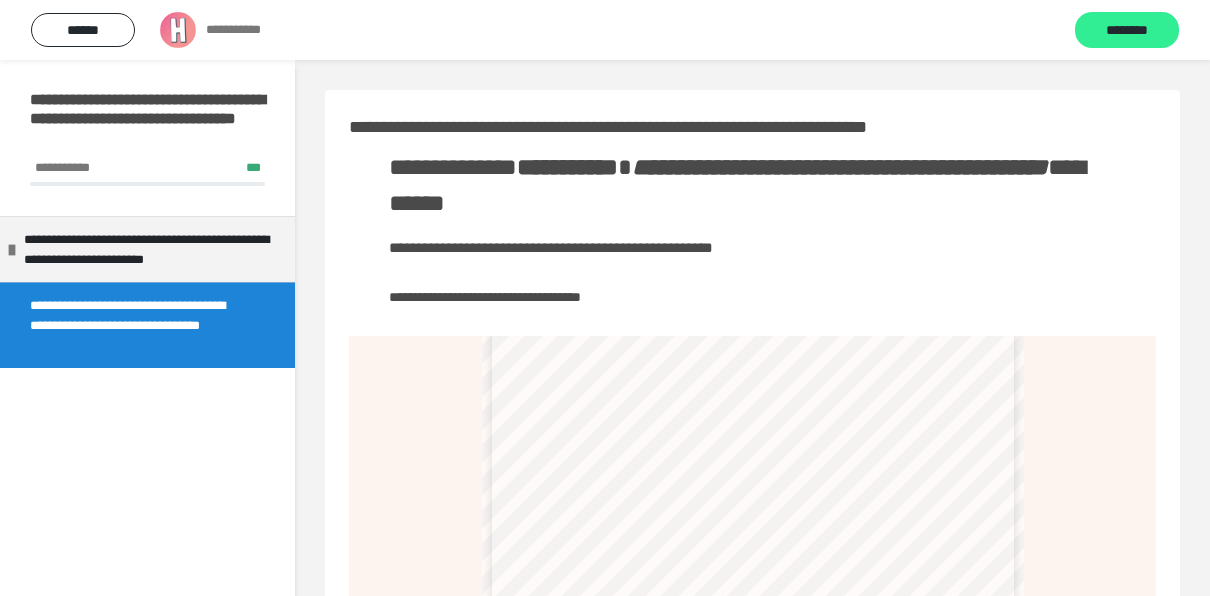 click on "********" at bounding box center [1127, 30] 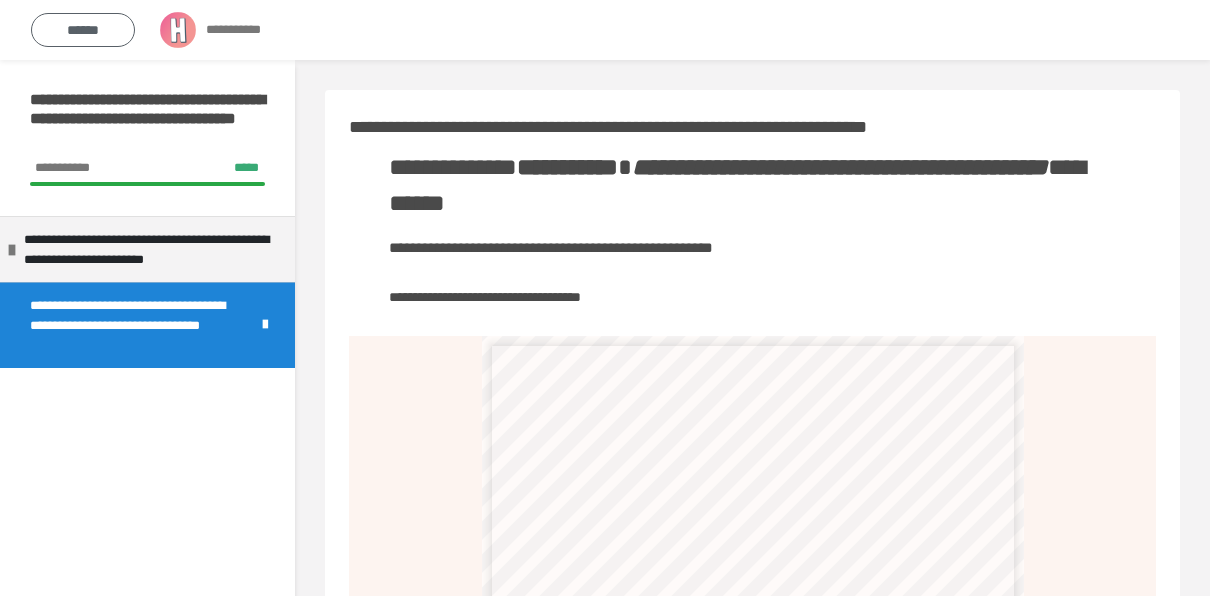 click on "******" at bounding box center [83, 30] 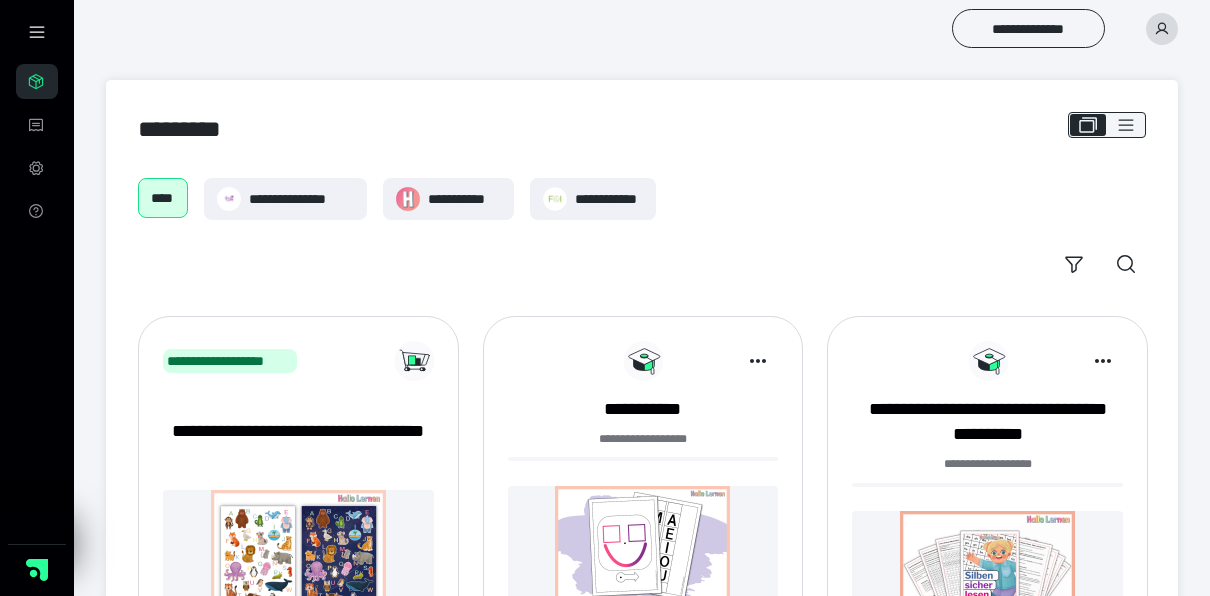 scroll, scrollTop: 730, scrollLeft: 0, axis: vertical 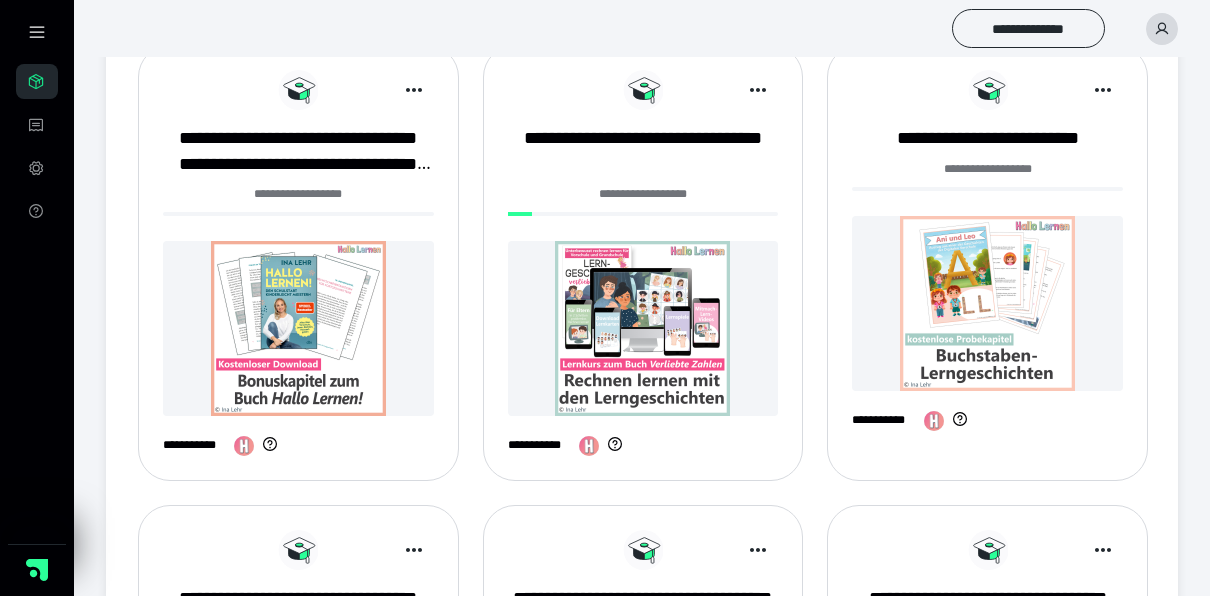 click at bounding box center [298, 328] 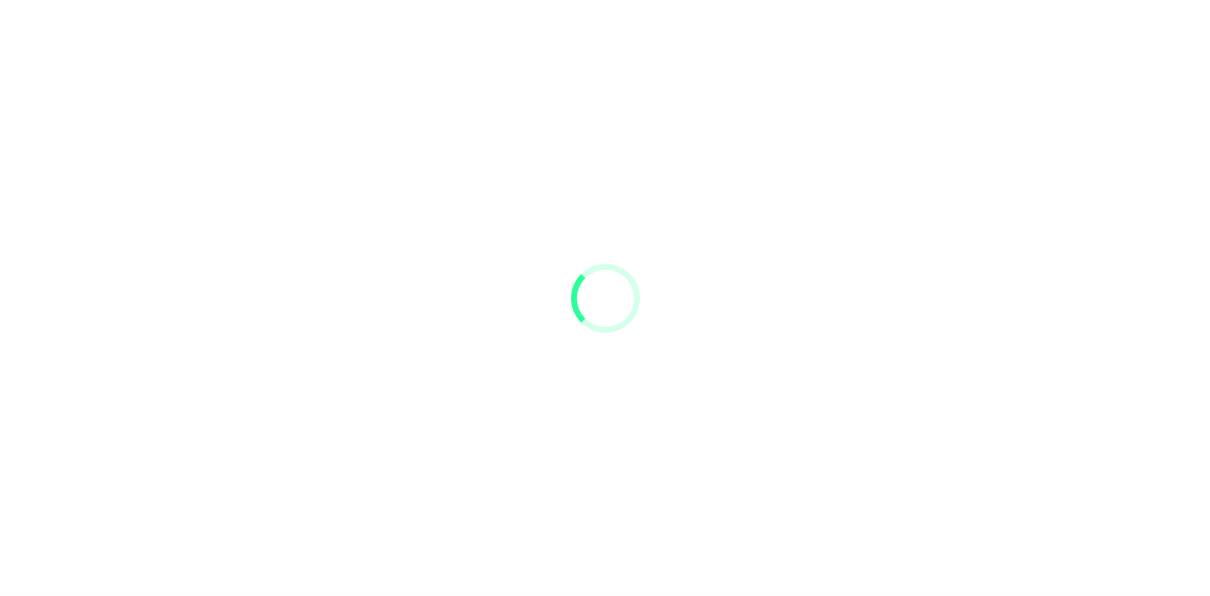scroll, scrollTop: 0, scrollLeft: 0, axis: both 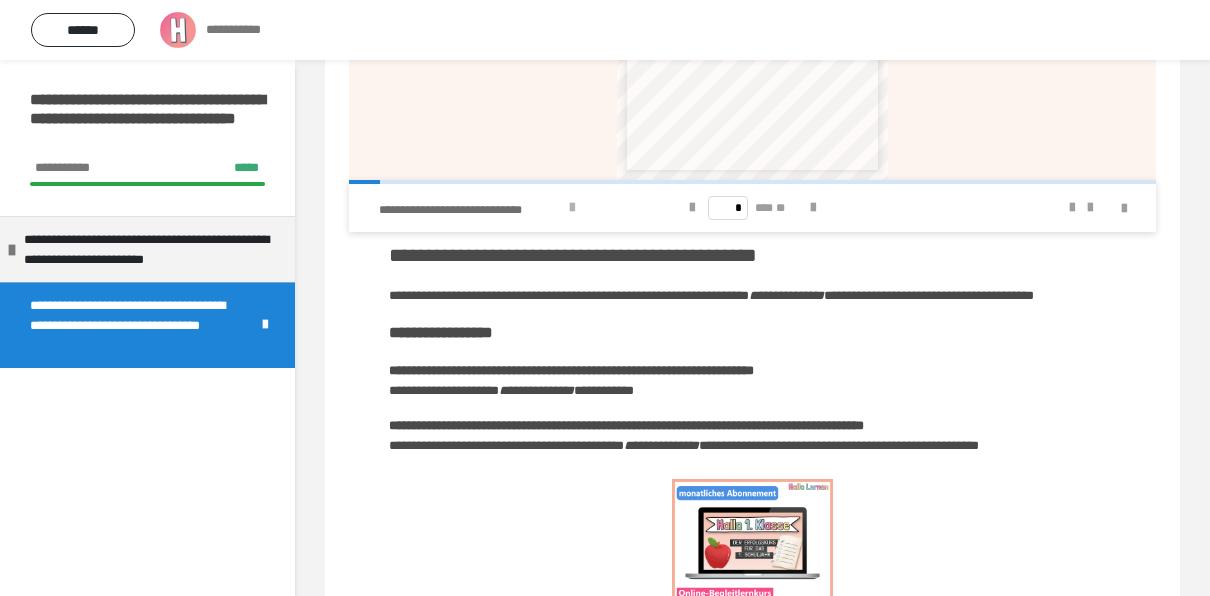 click at bounding box center (572, 208) 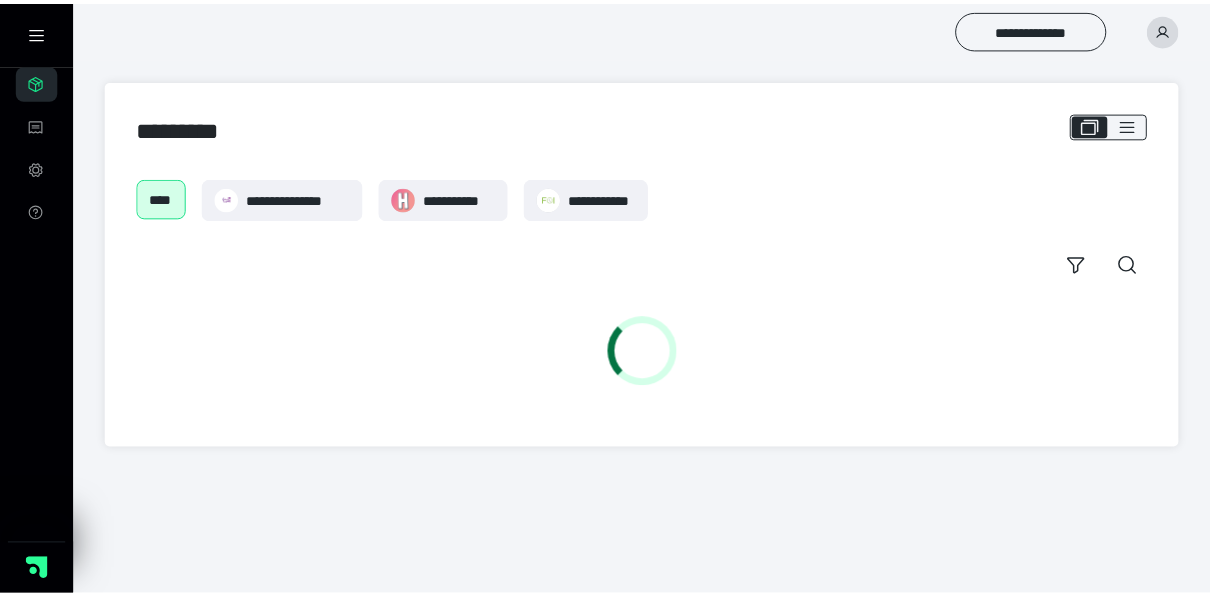 scroll, scrollTop: 0, scrollLeft: 0, axis: both 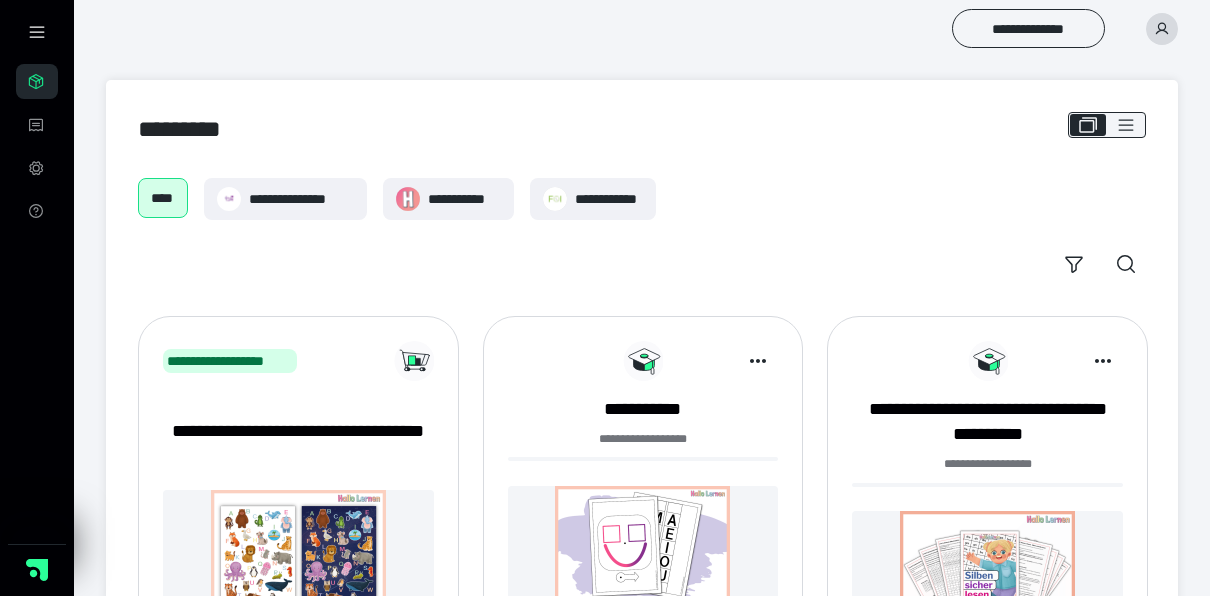 click 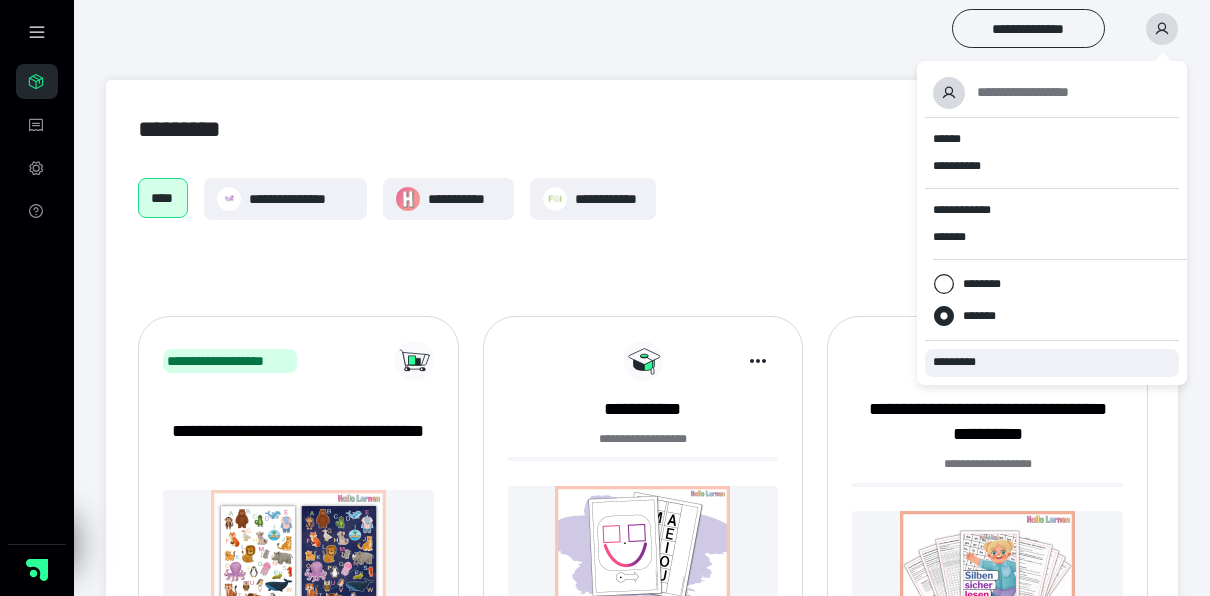 click on "*********" at bounding box center (963, 362) 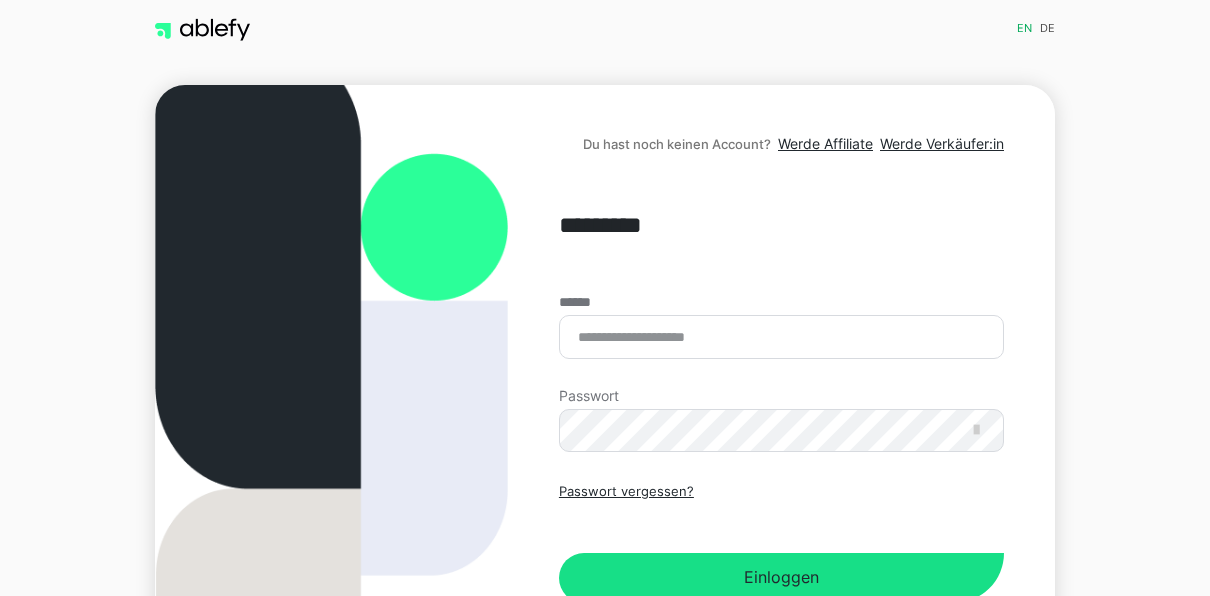 scroll, scrollTop: 0, scrollLeft: 0, axis: both 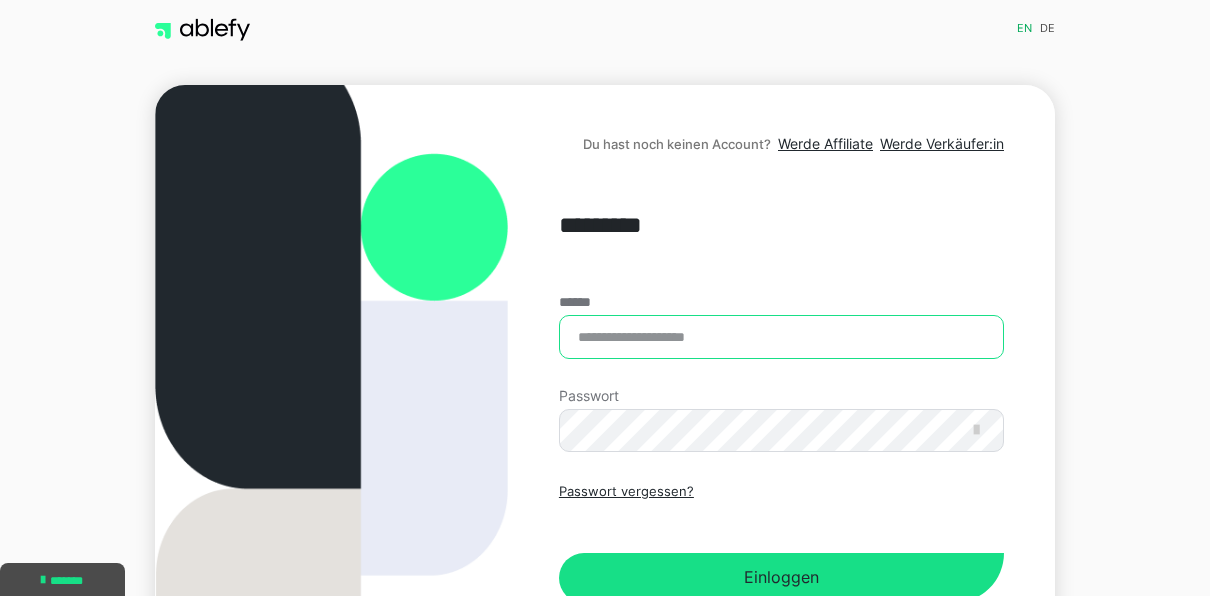 click on "******" at bounding box center [781, 337] 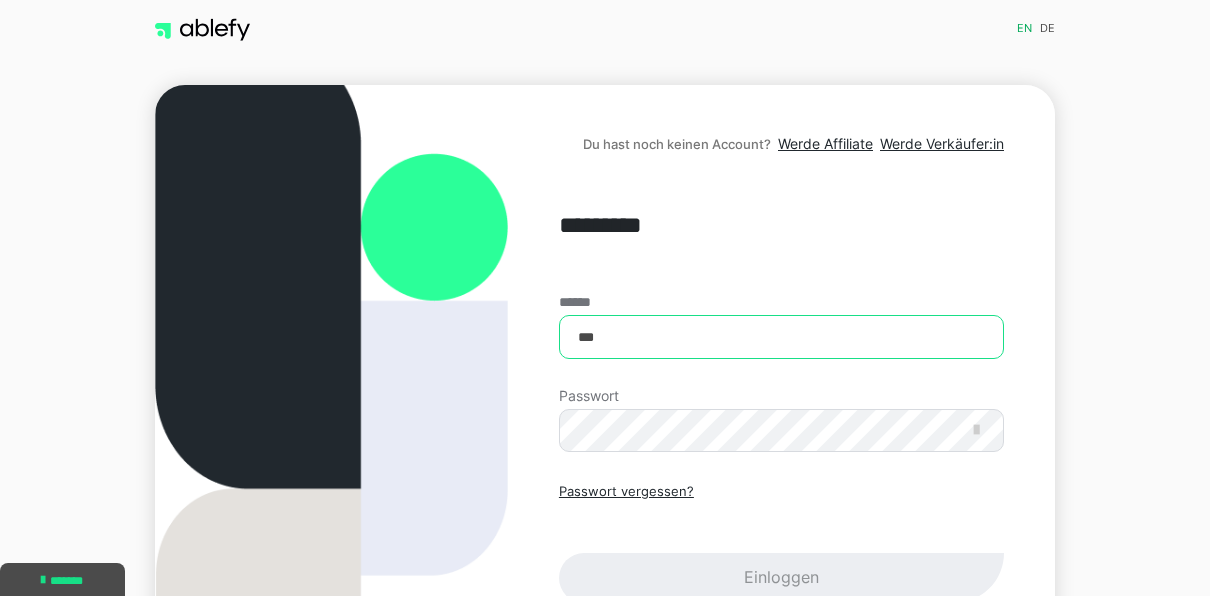 type on "***" 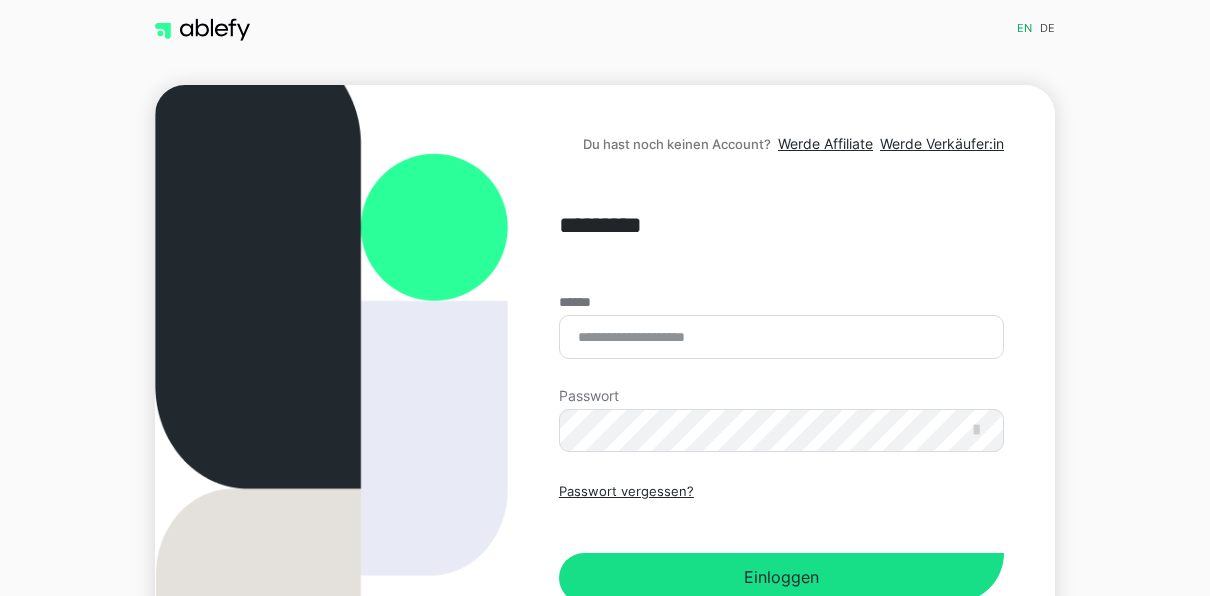 scroll, scrollTop: 0, scrollLeft: 0, axis: both 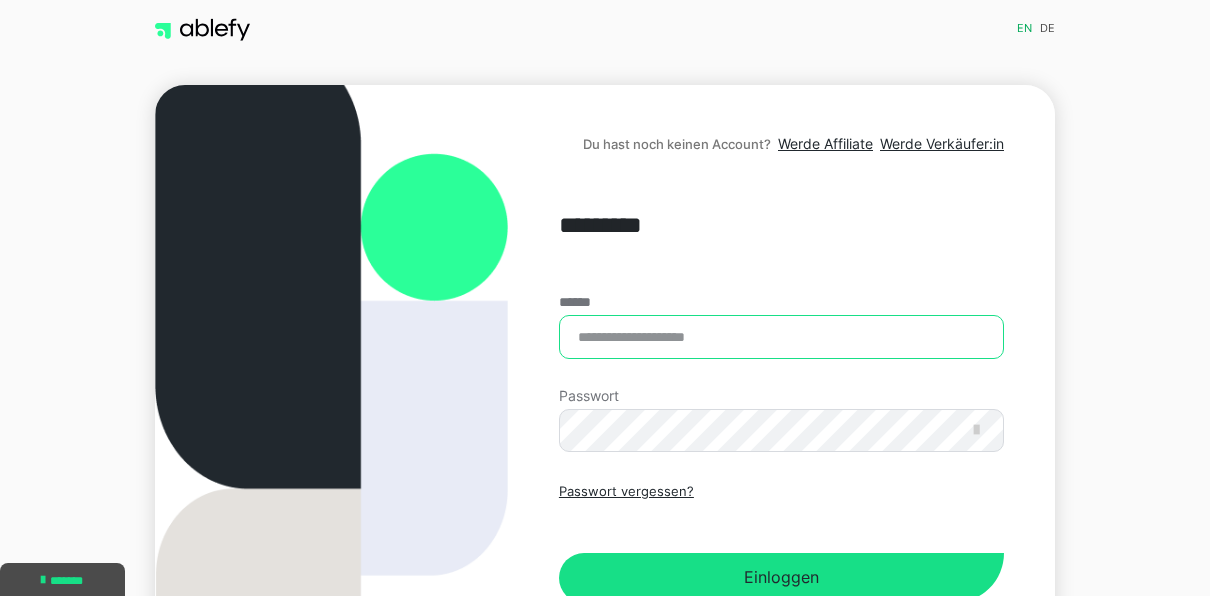 click on "******" at bounding box center [781, 337] 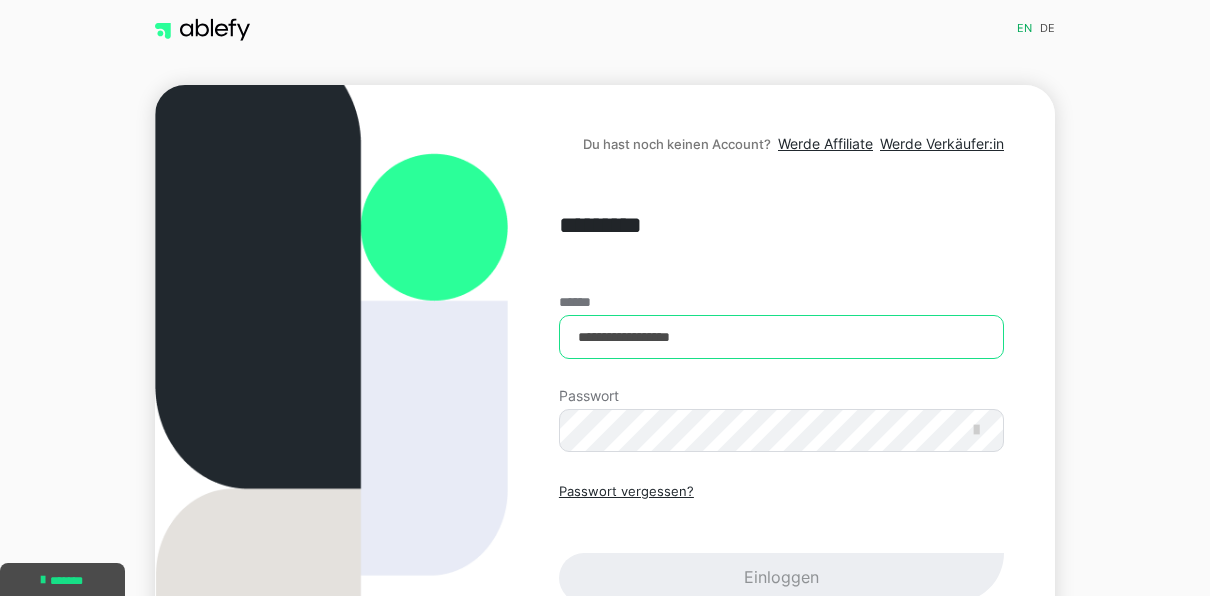 type on "**********" 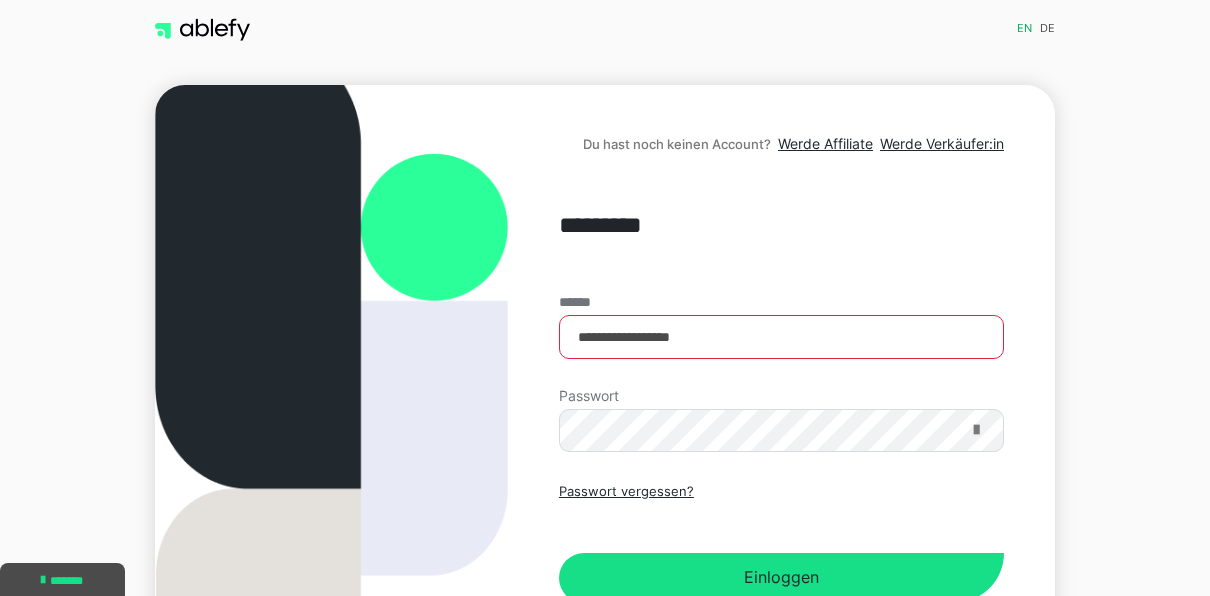 click at bounding box center (976, 430) 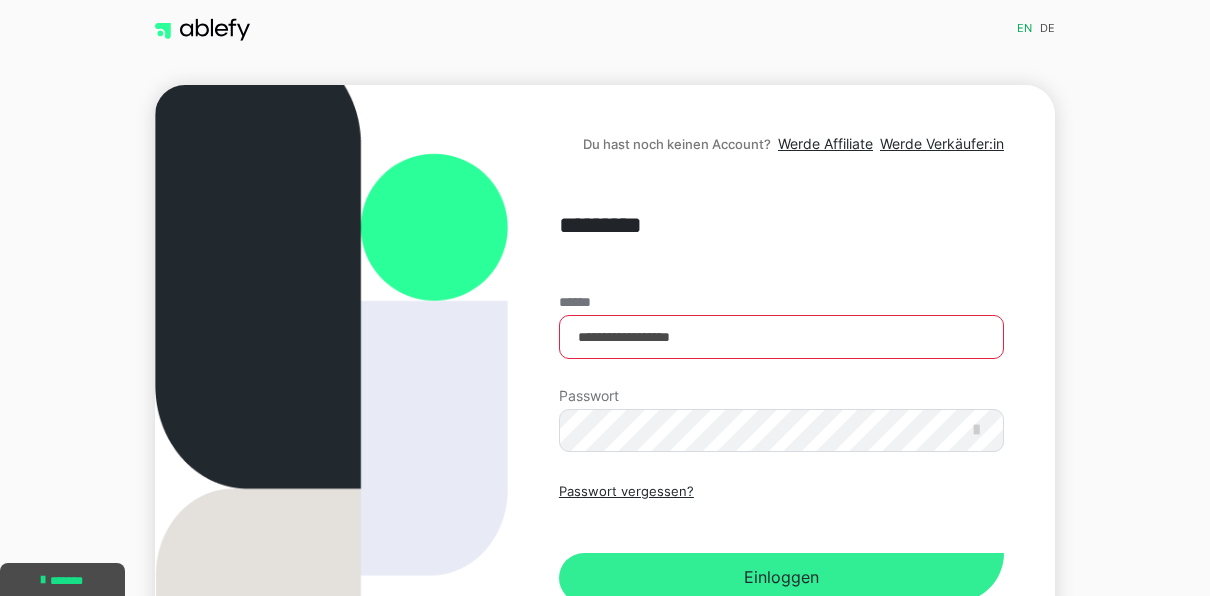 click on "Einloggen" at bounding box center (781, 578) 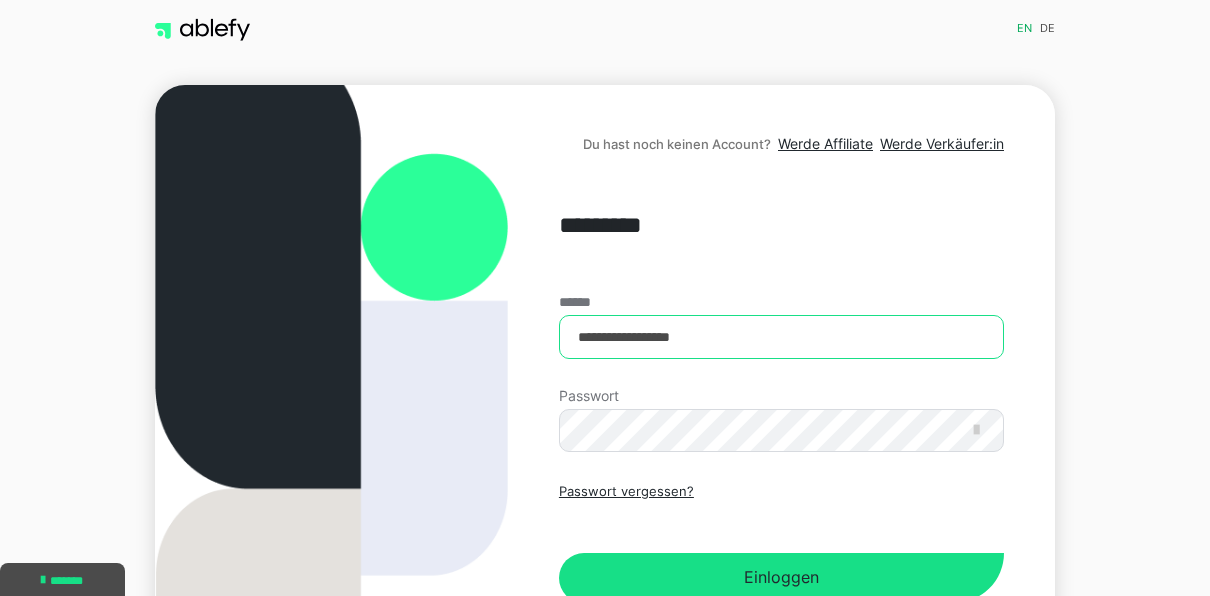 click on "**********" at bounding box center (781, 337) 